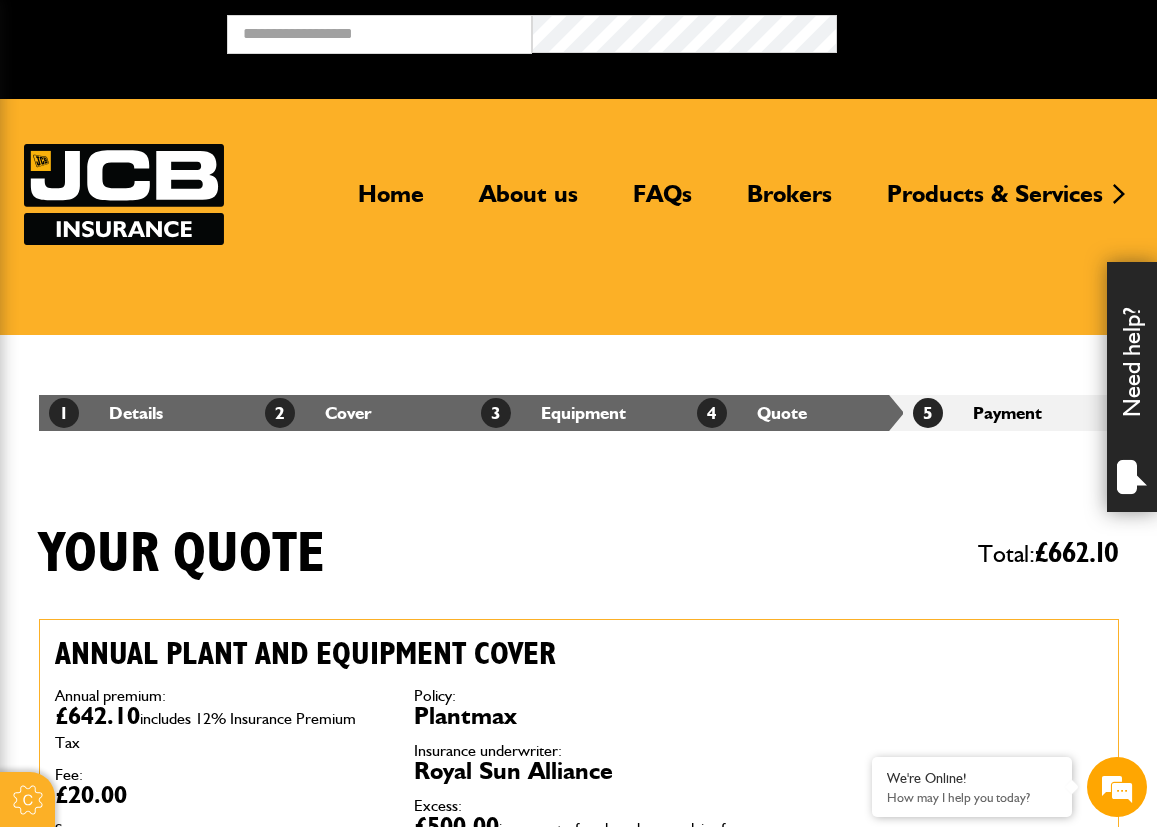 scroll, scrollTop: 1900, scrollLeft: 0, axis: vertical 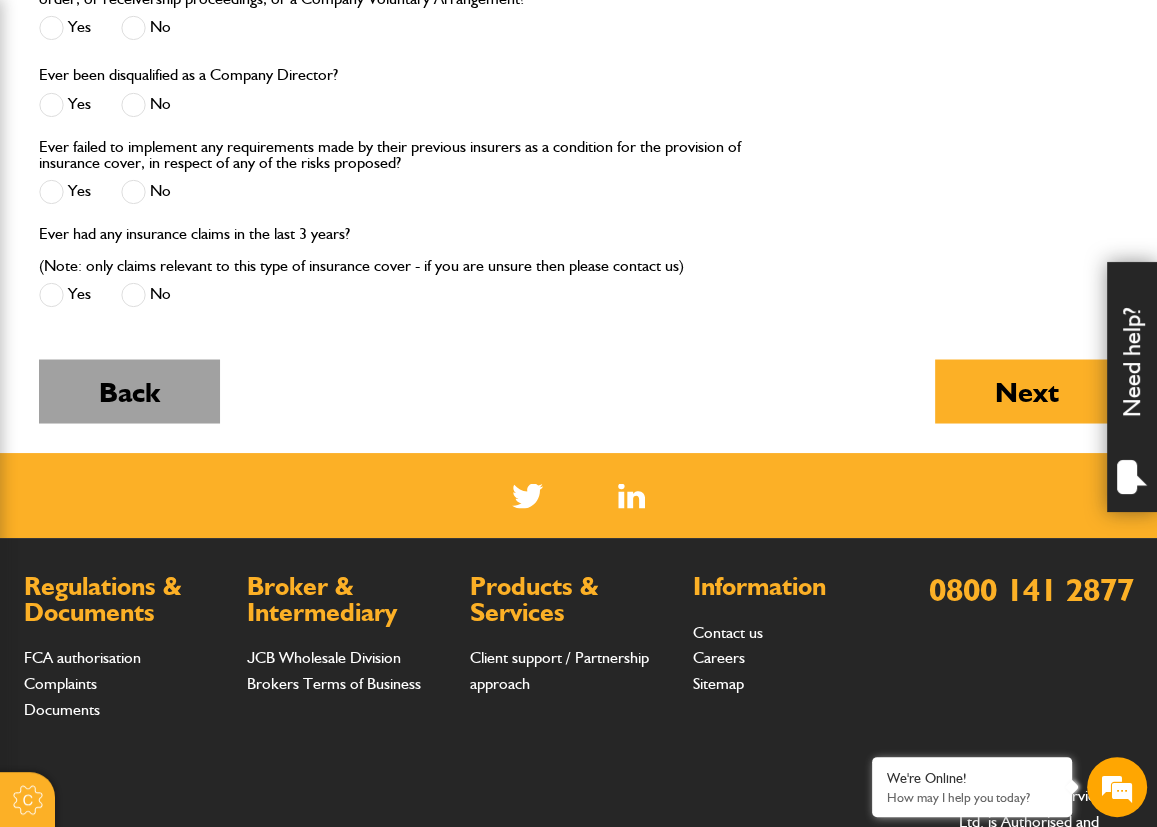click on "Back" at bounding box center [129, 391] 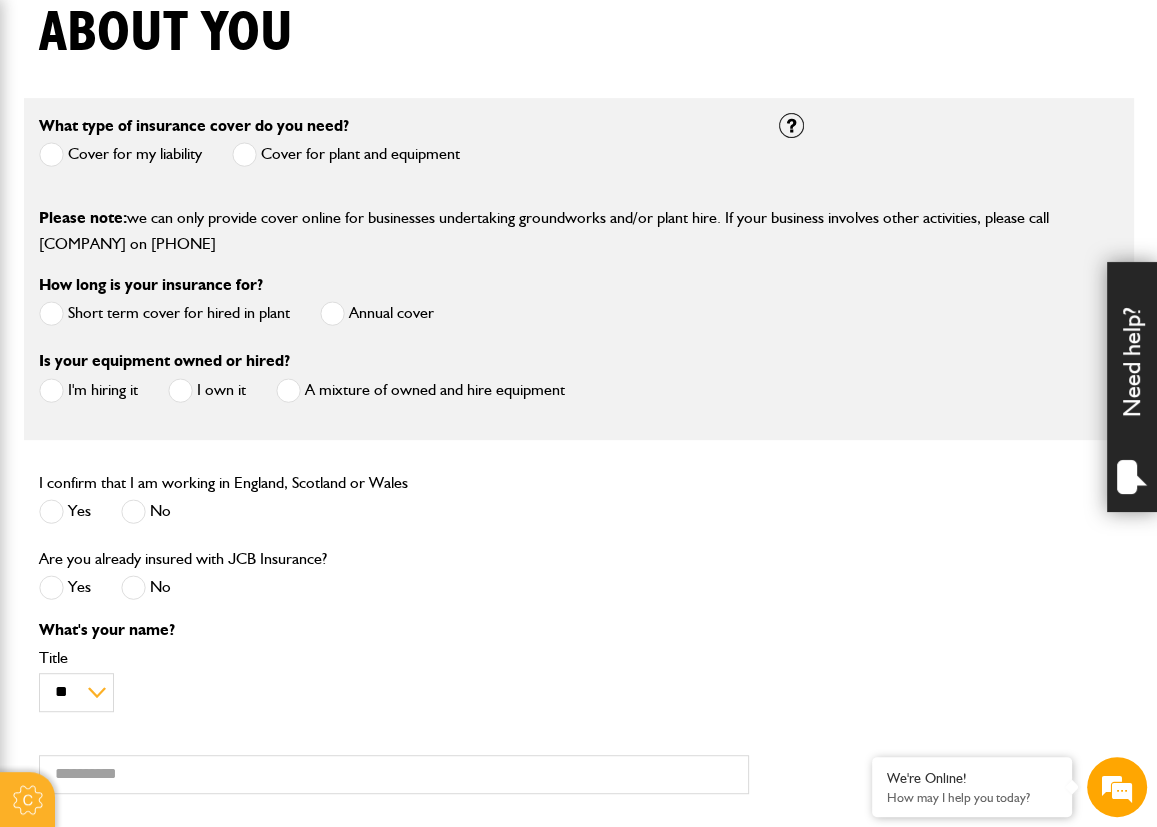 scroll, scrollTop: 400, scrollLeft: 0, axis: vertical 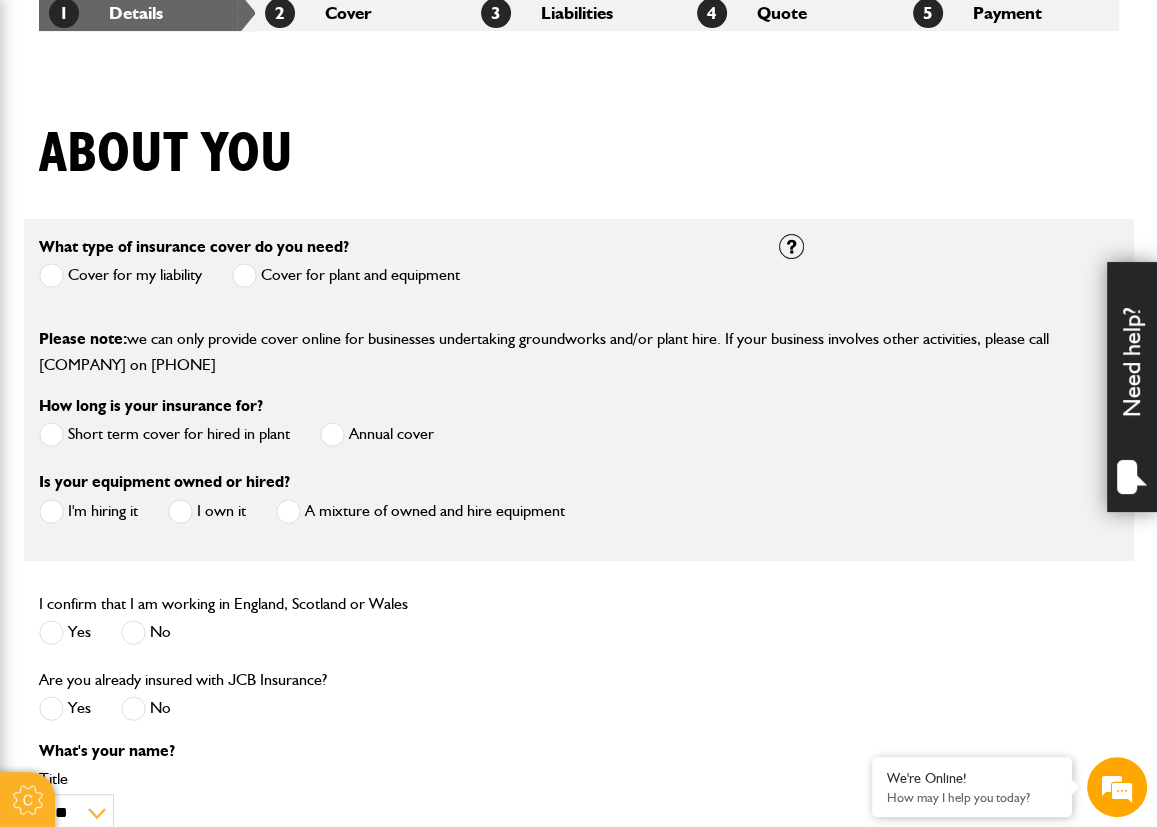 click at bounding box center (244, 275) 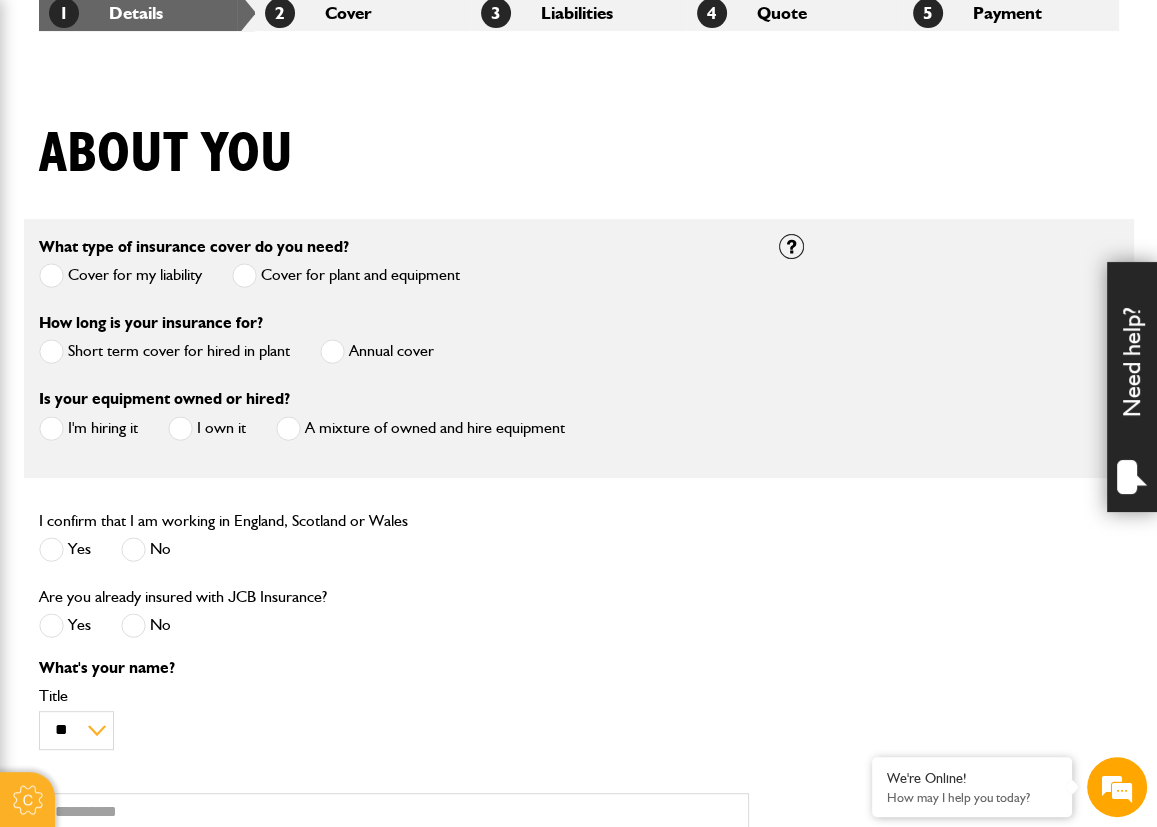 click at bounding box center [332, 351] 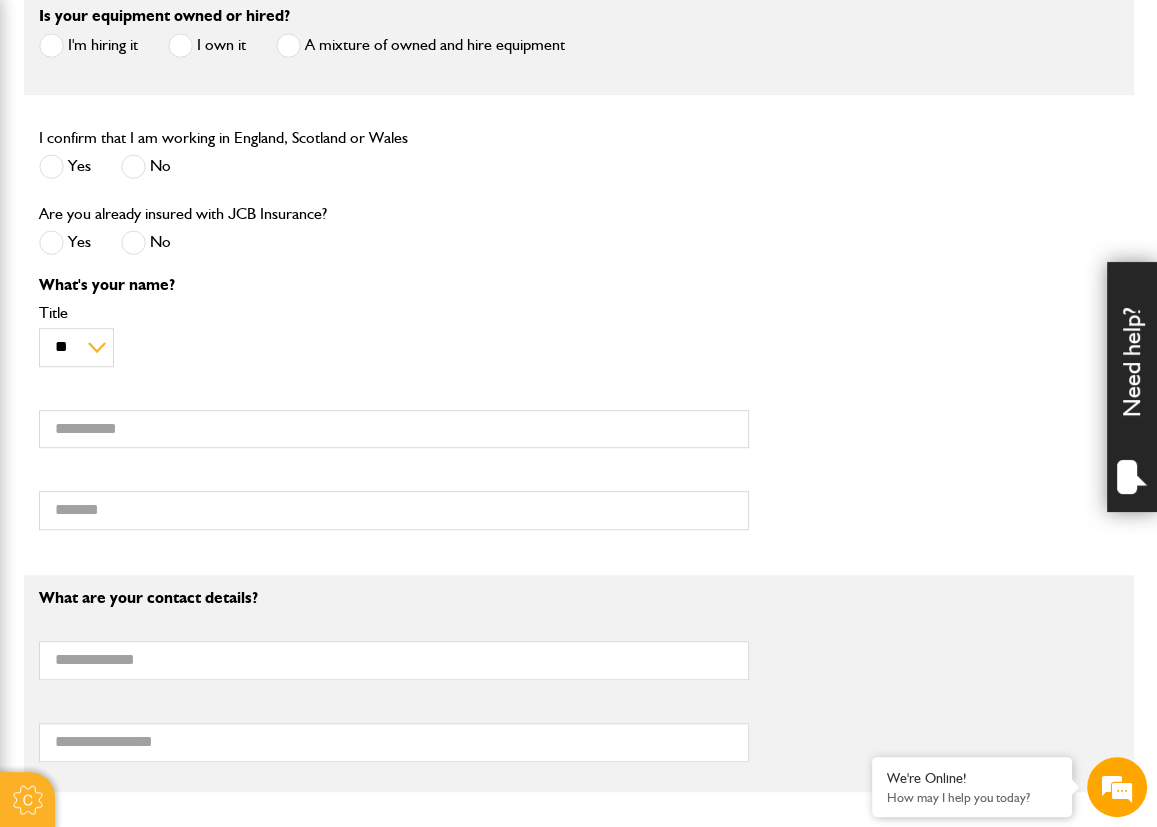 scroll, scrollTop: 800, scrollLeft: 0, axis: vertical 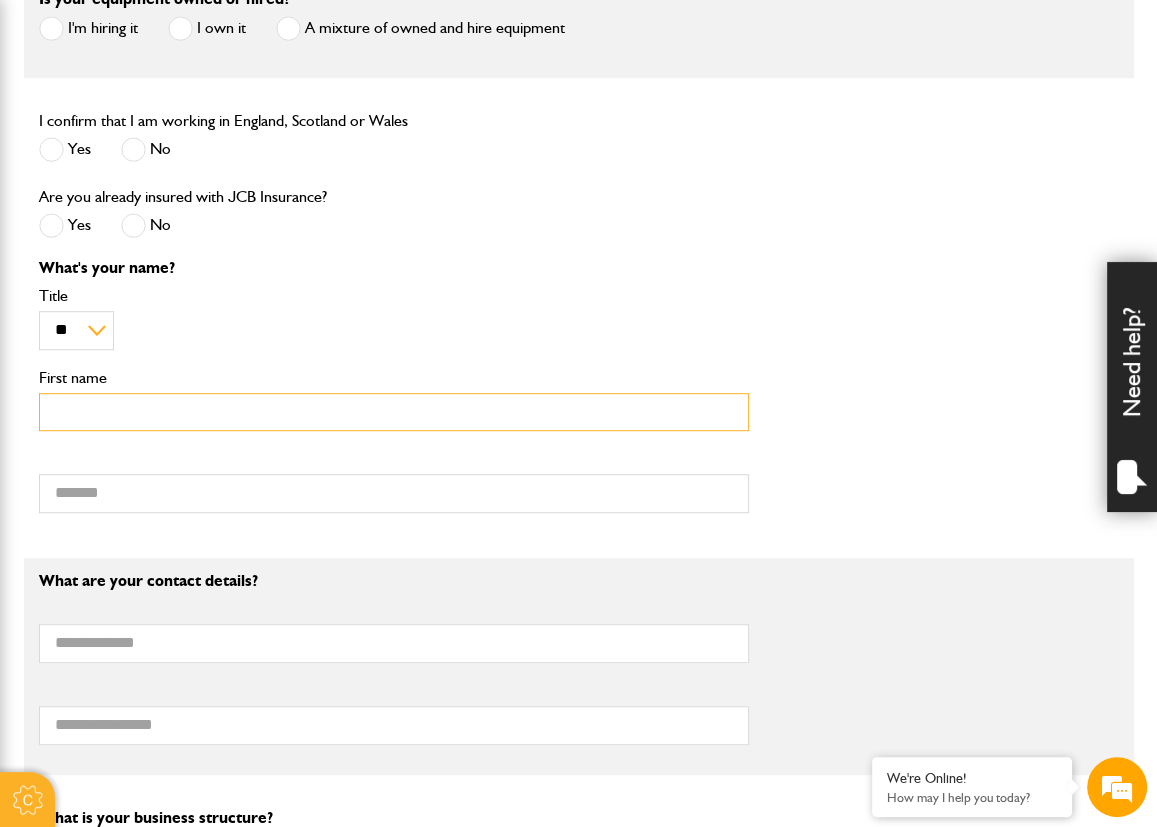 click on "First name" at bounding box center [394, 412] 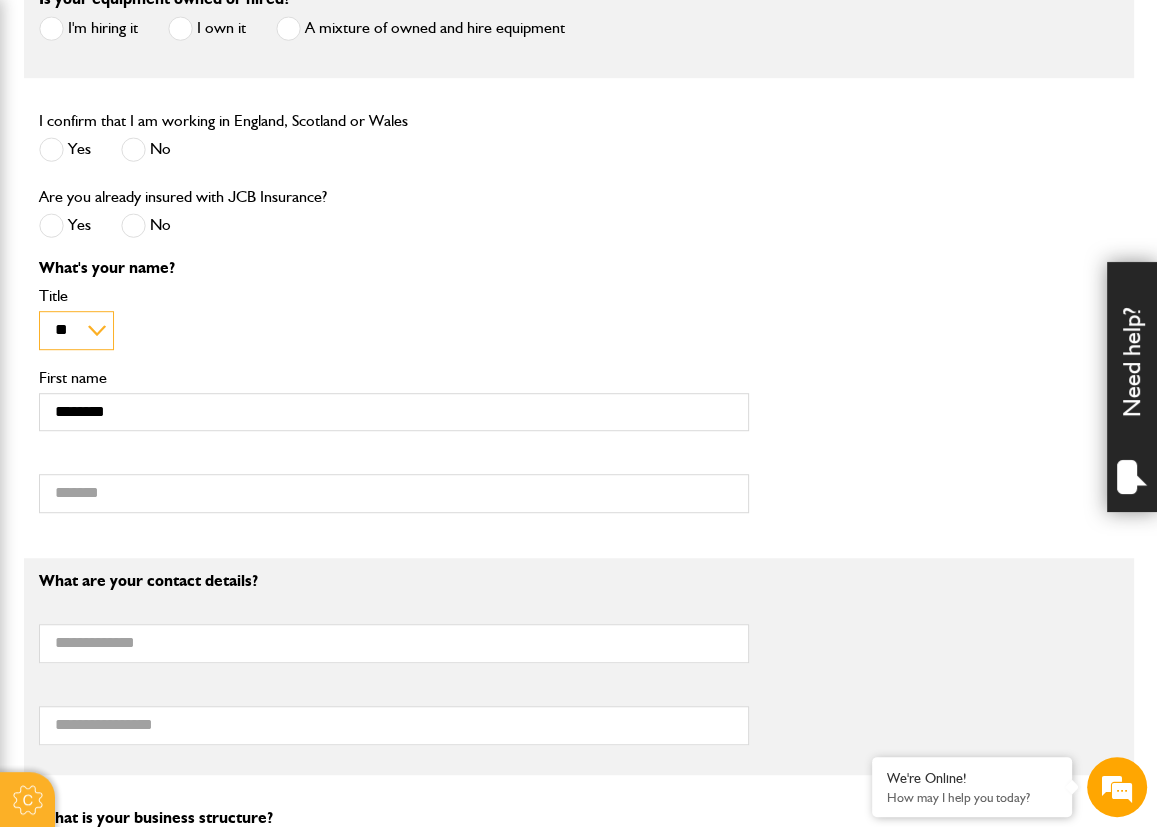 type on "******" 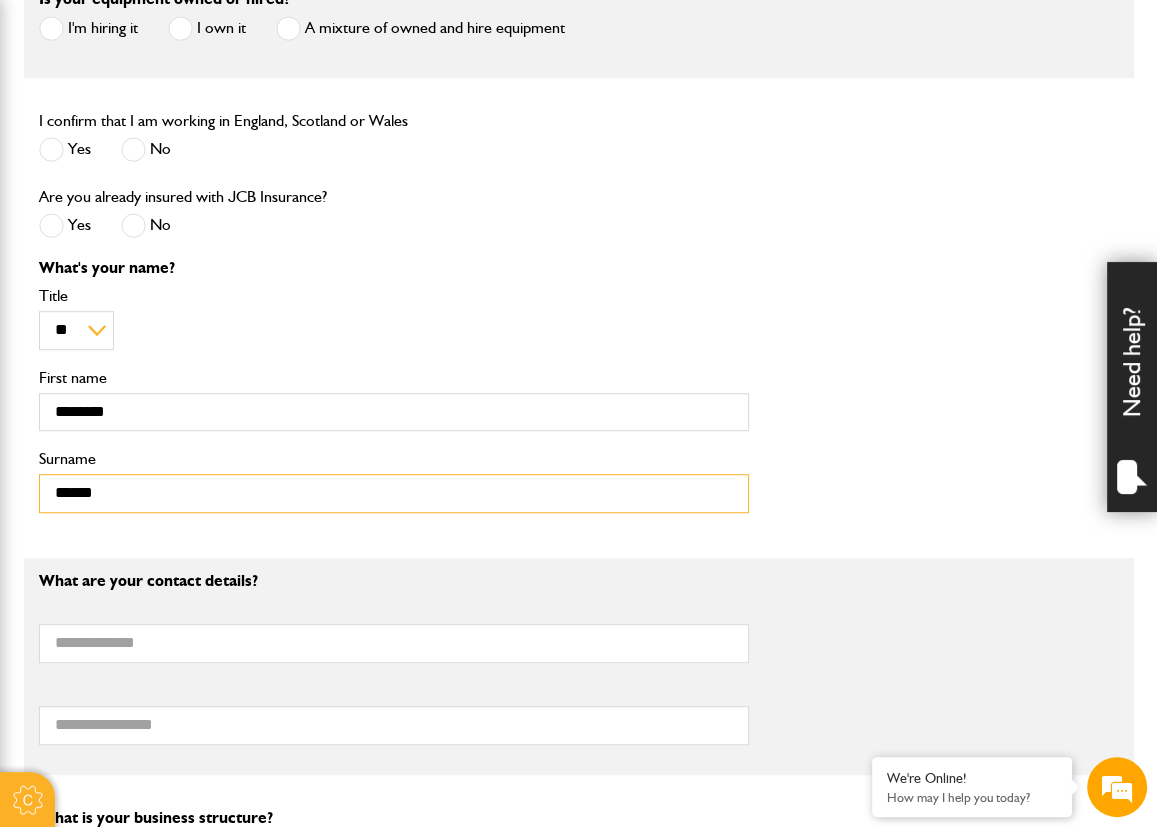 type on "**********" 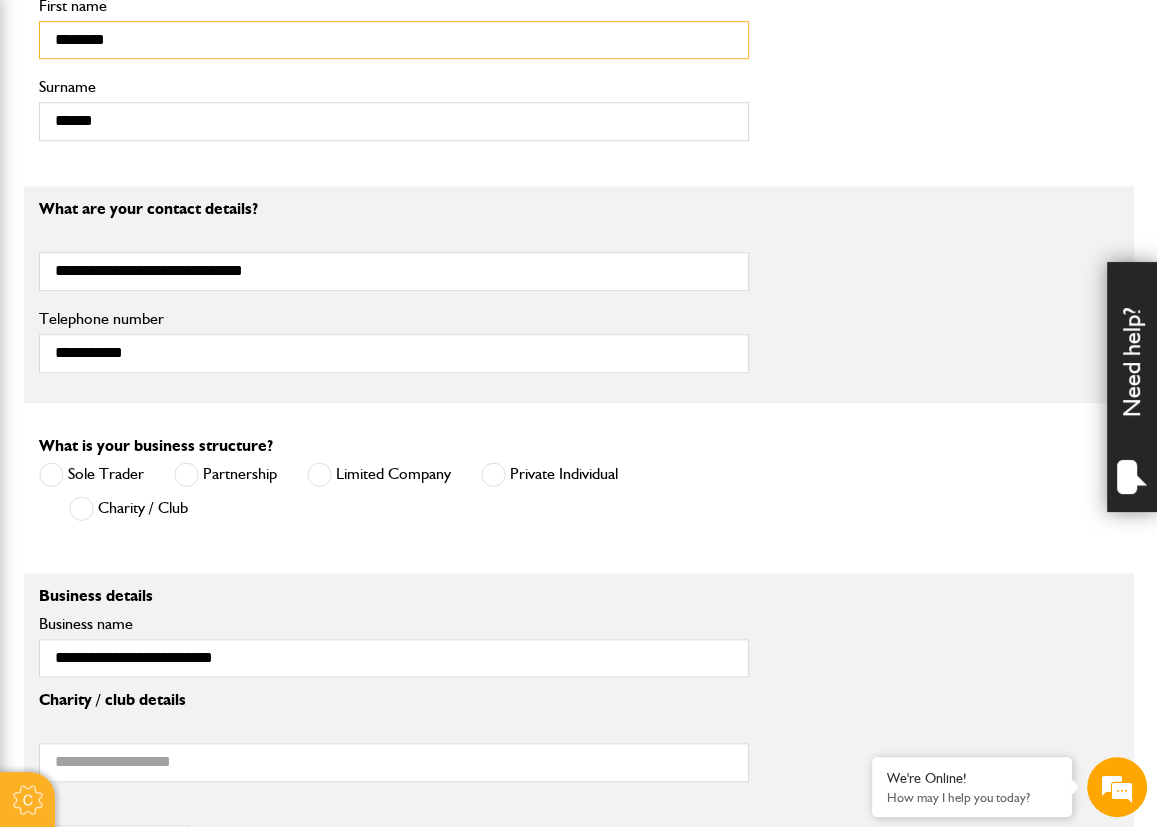 scroll, scrollTop: 1200, scrollLeft: 0, axis: vertical 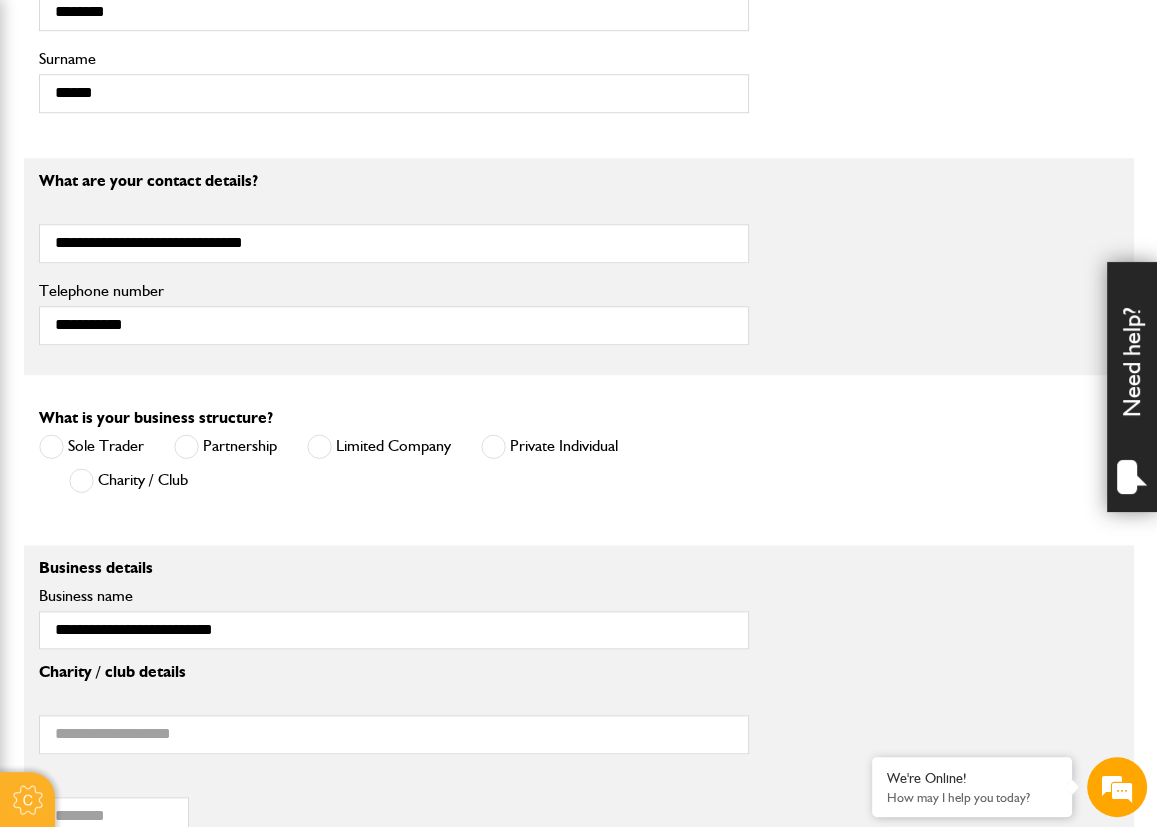 click at bounding box center [319, 446] 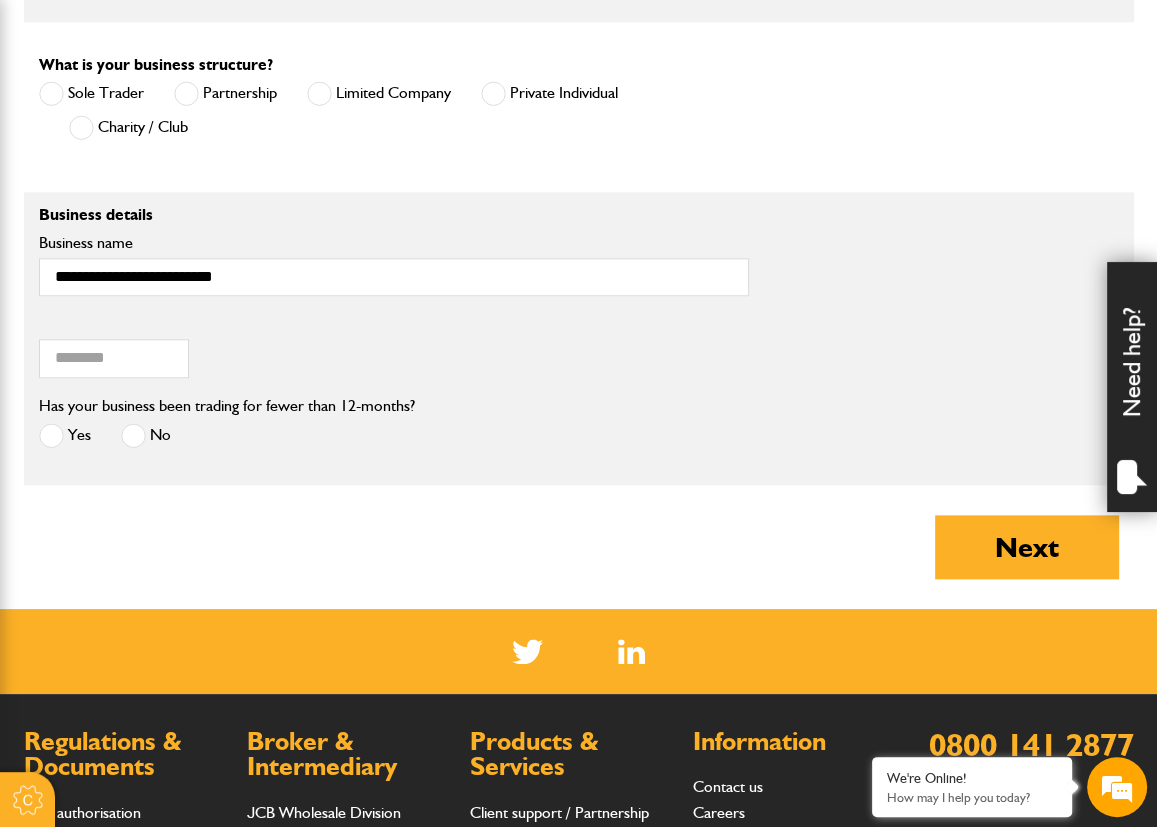 scroll, scrollTop: 1600, scrollLeft: 0, axis: vertical 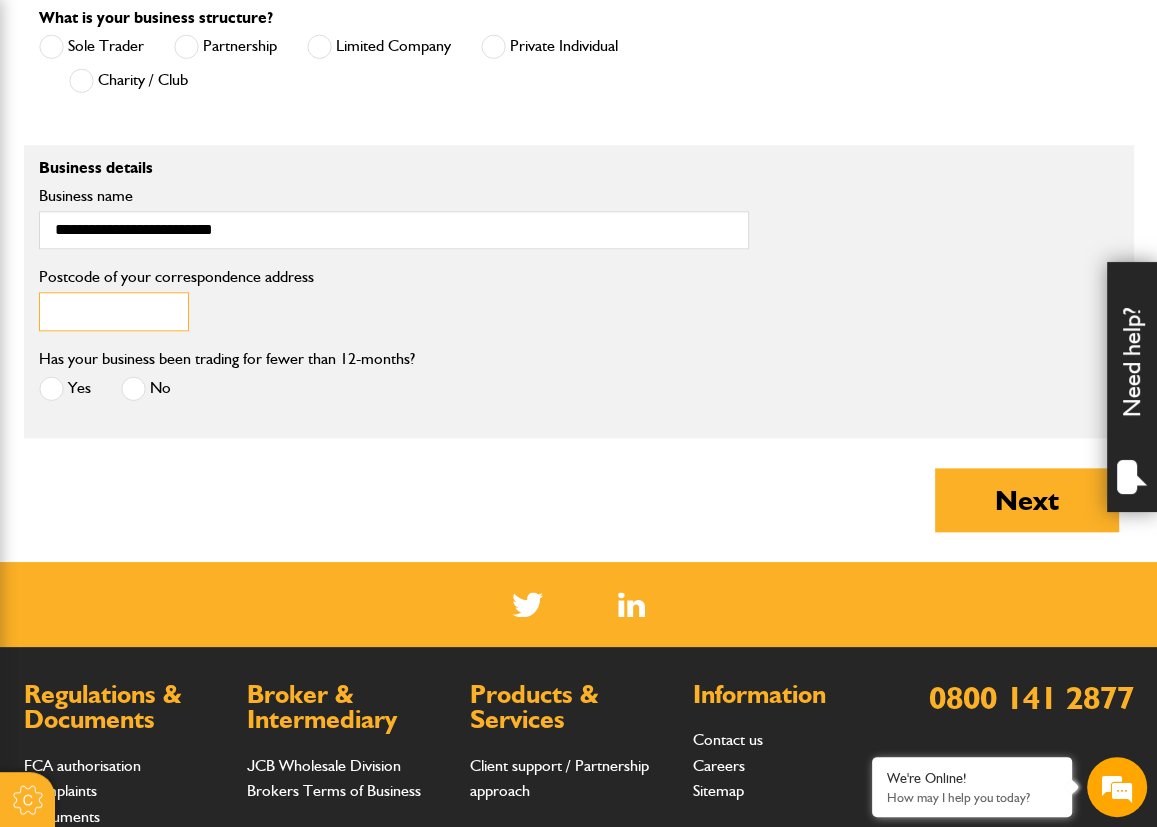 click on "Postcode of your correspondence address" at bounding box center (114, 311) 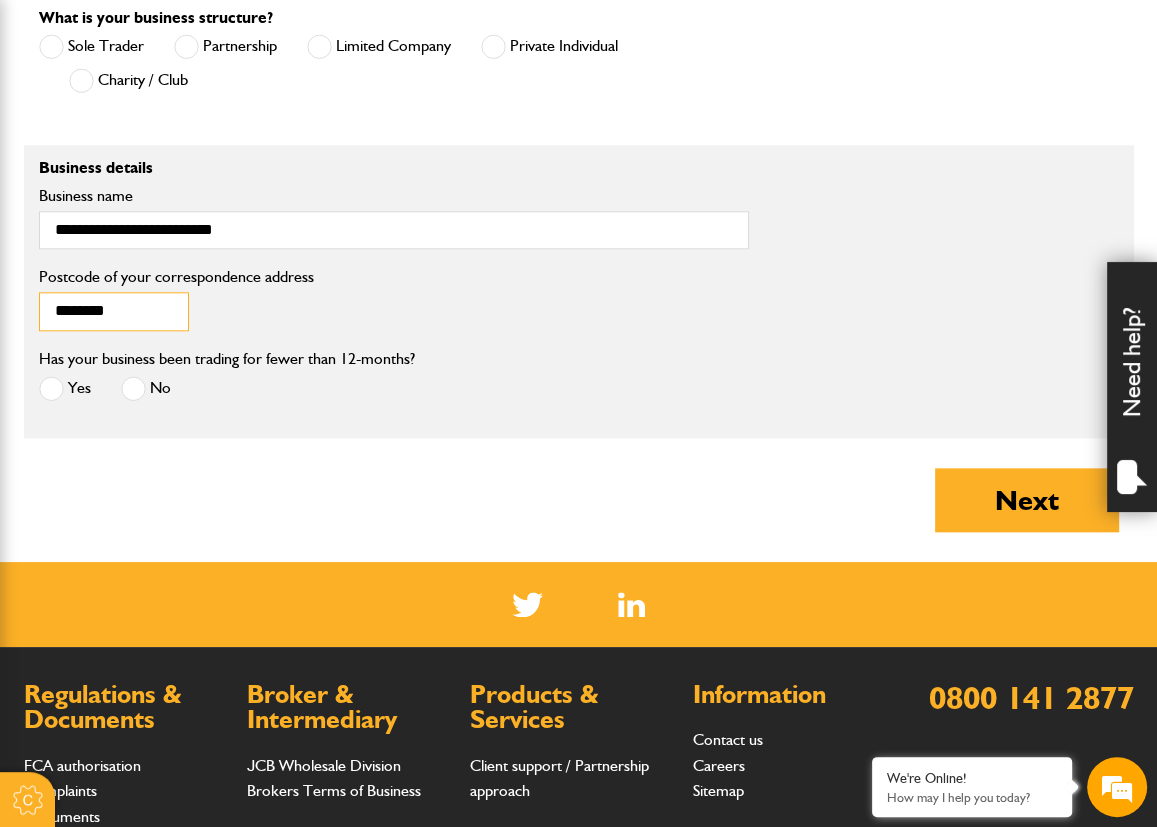 type on "********" 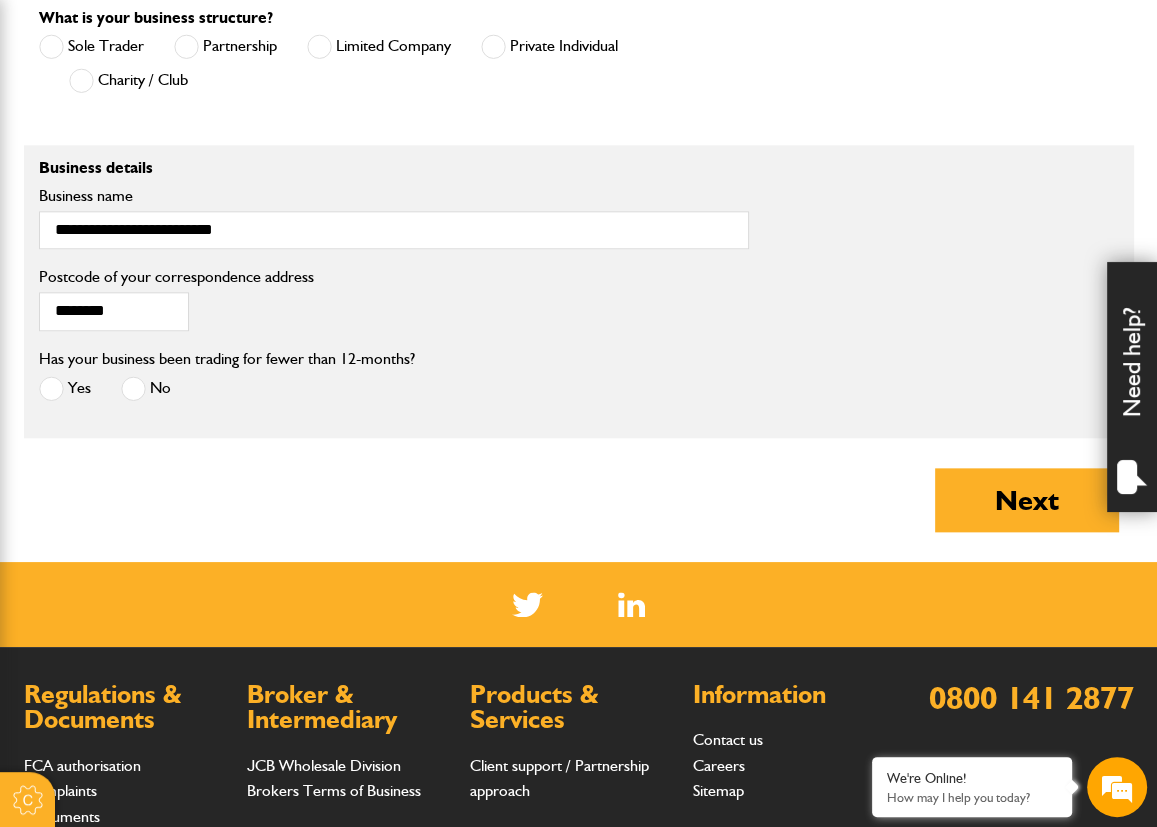 click at bounding box center [133, 388] 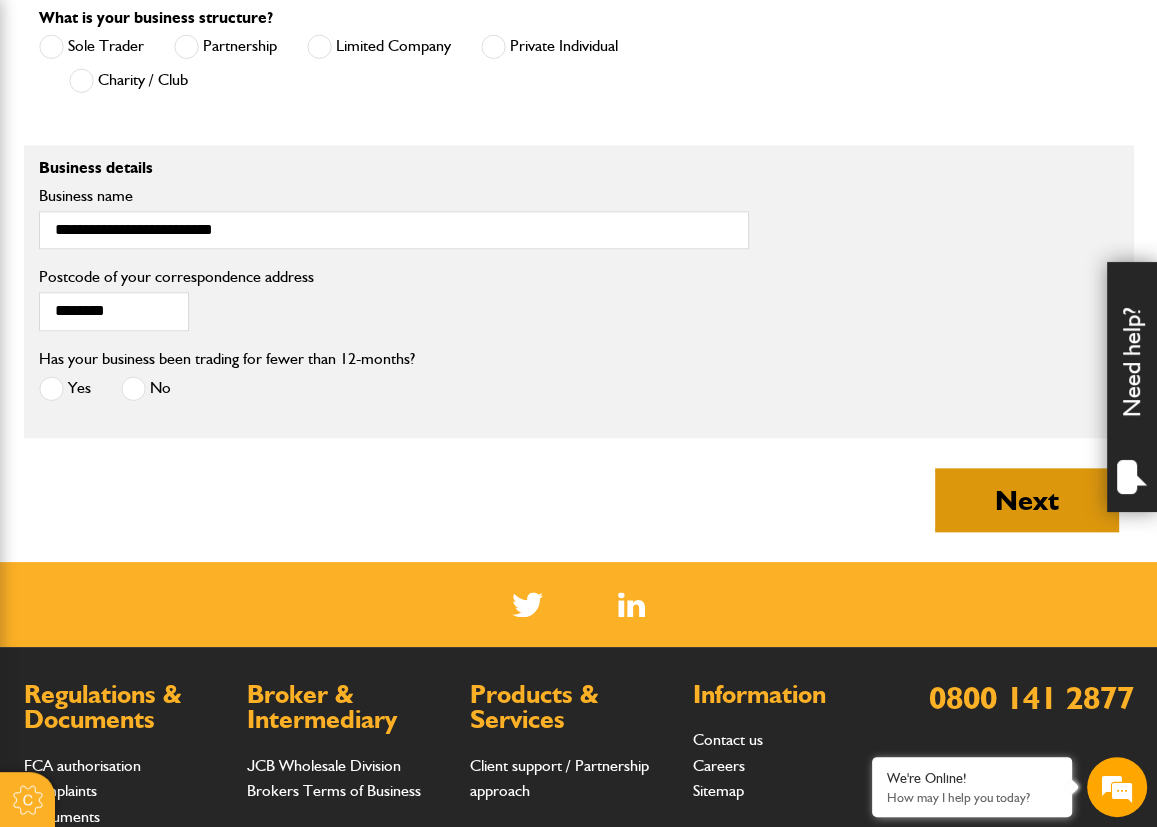 click on "Next" at bounding box center (1027, 500) 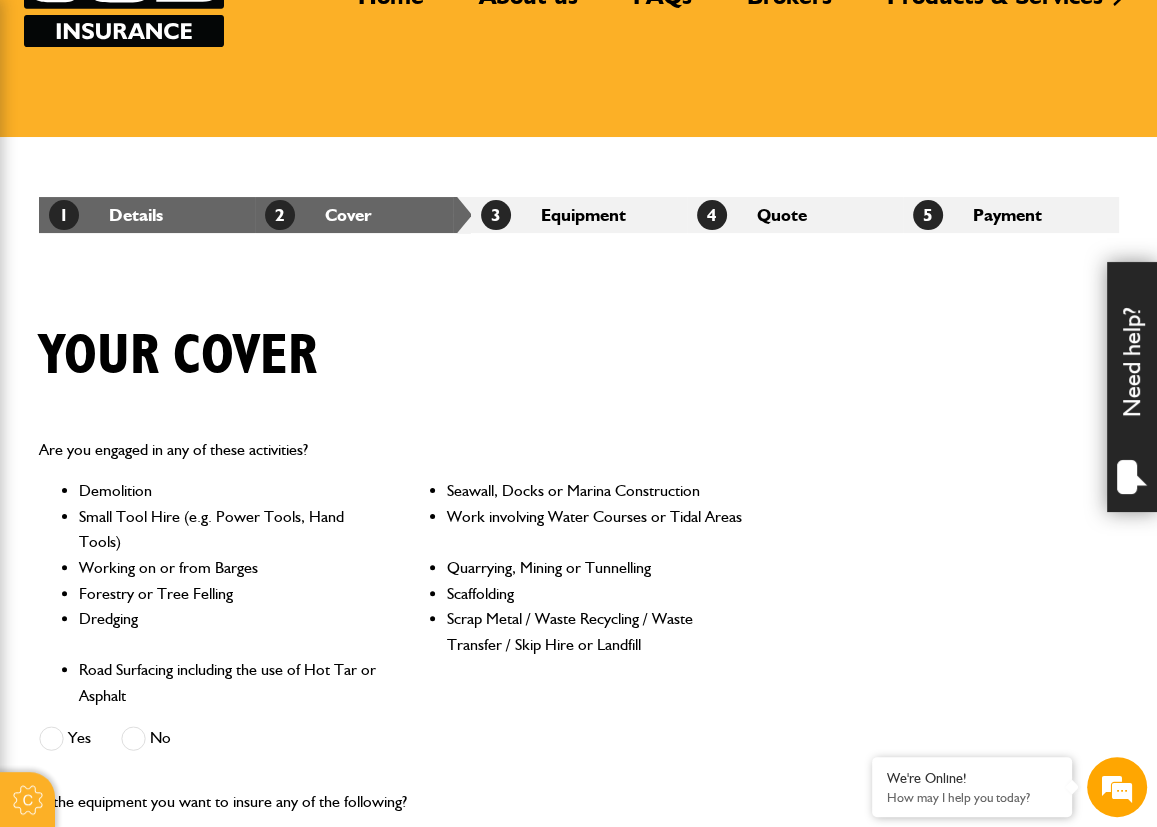 scroll, scrollTop: 400, scrollLeft: 0, axis: vertical 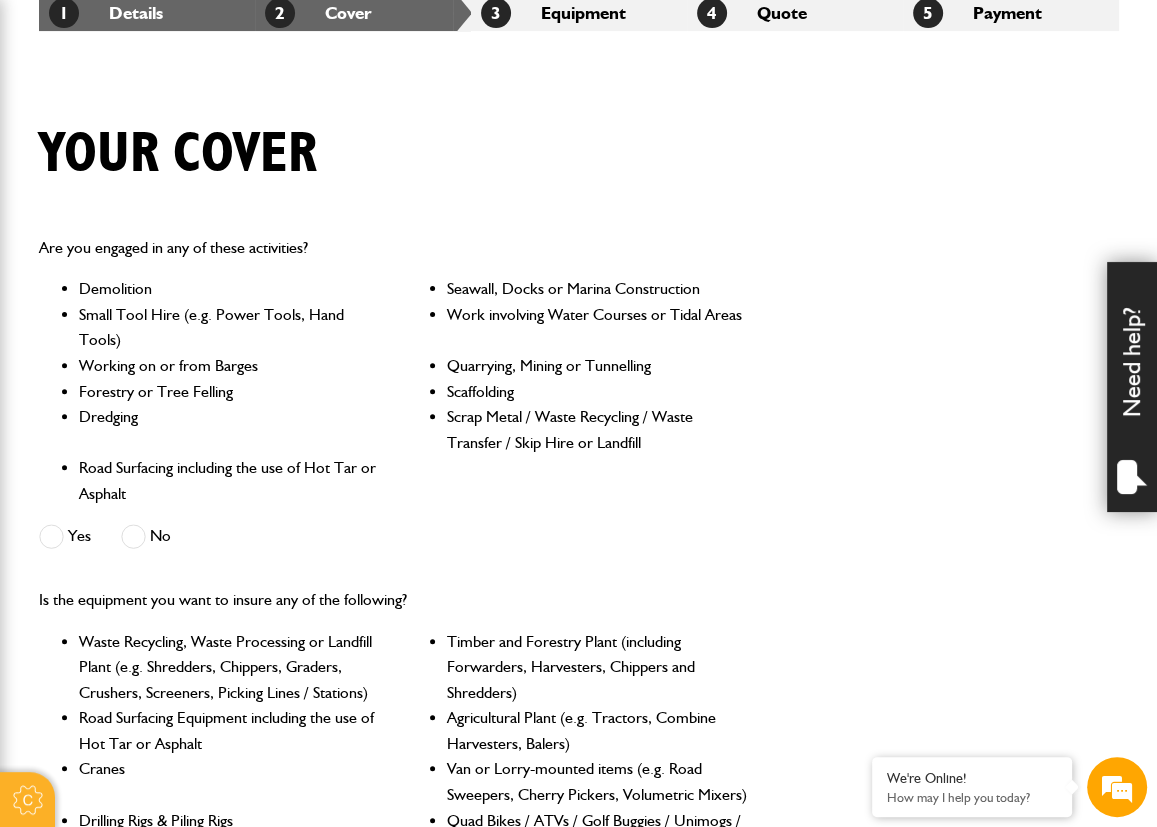 click at bounding box center [133, 536] 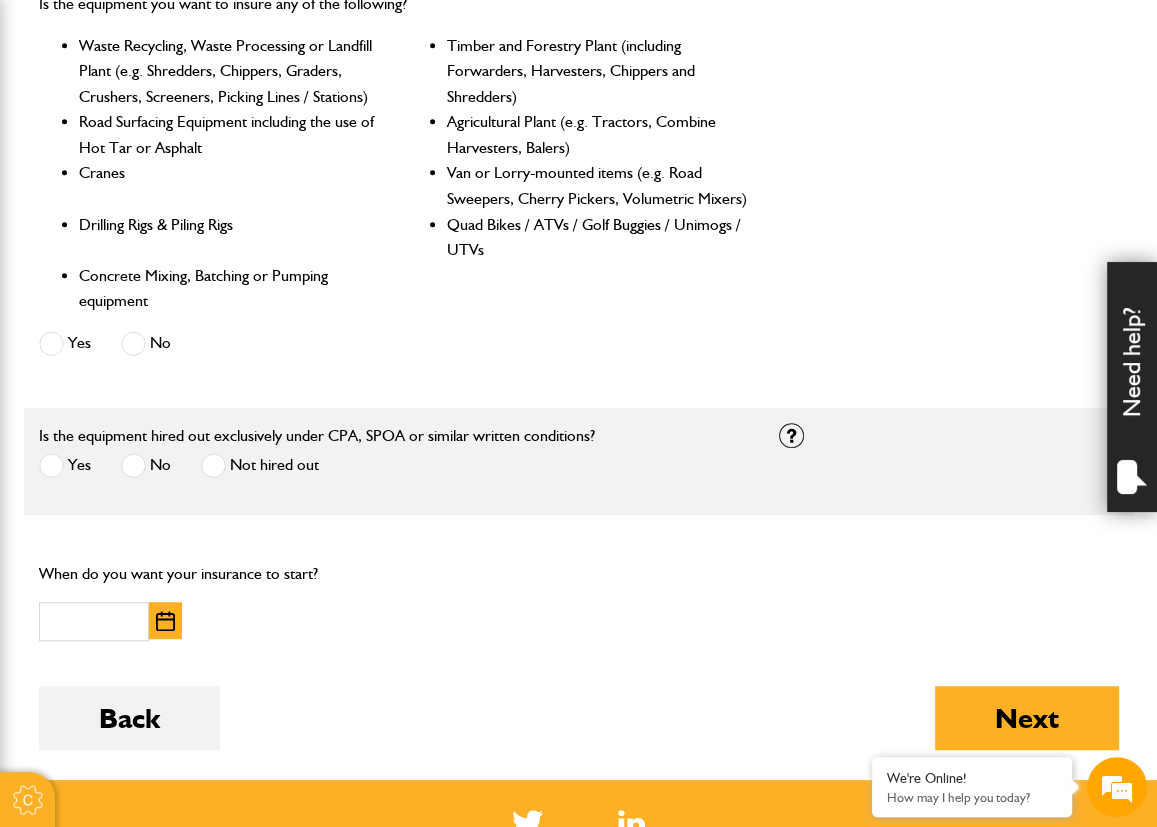 scroll, scrollTop: 1000, scrollLeft: 0, axis: vertical 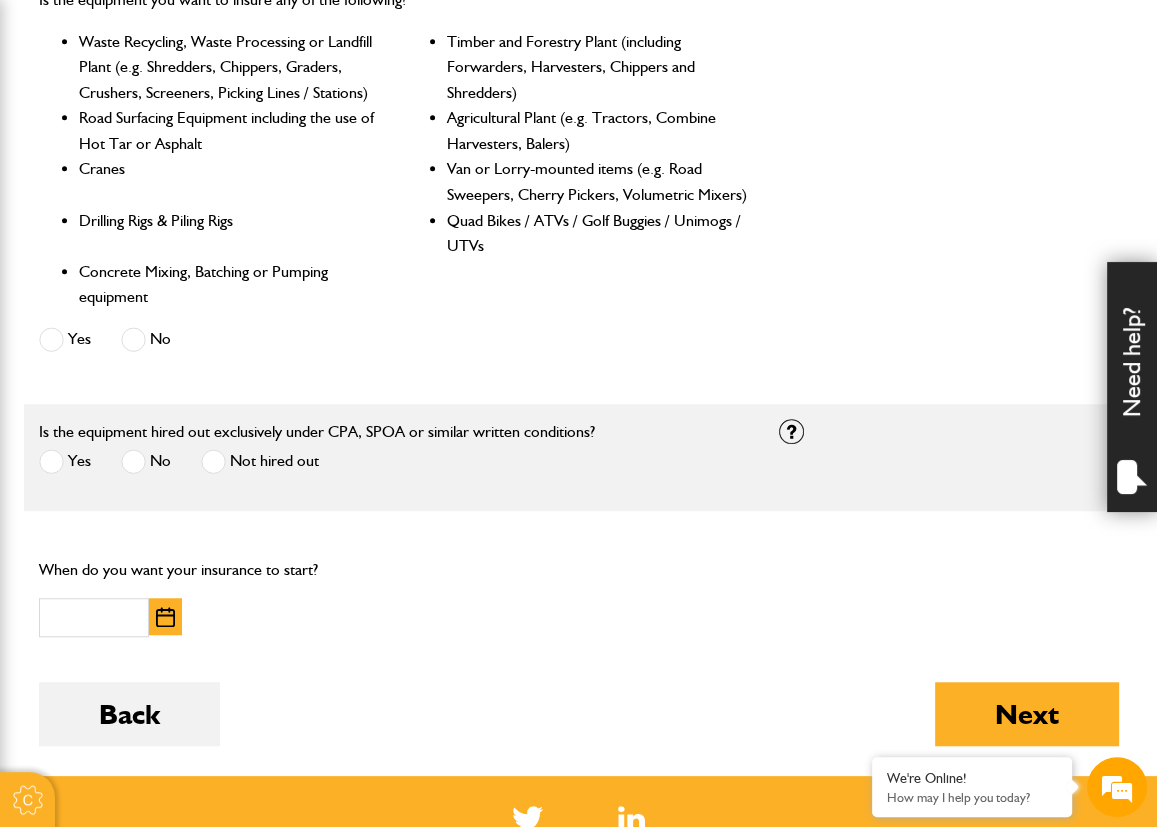 click at bounding box center [133, 339] 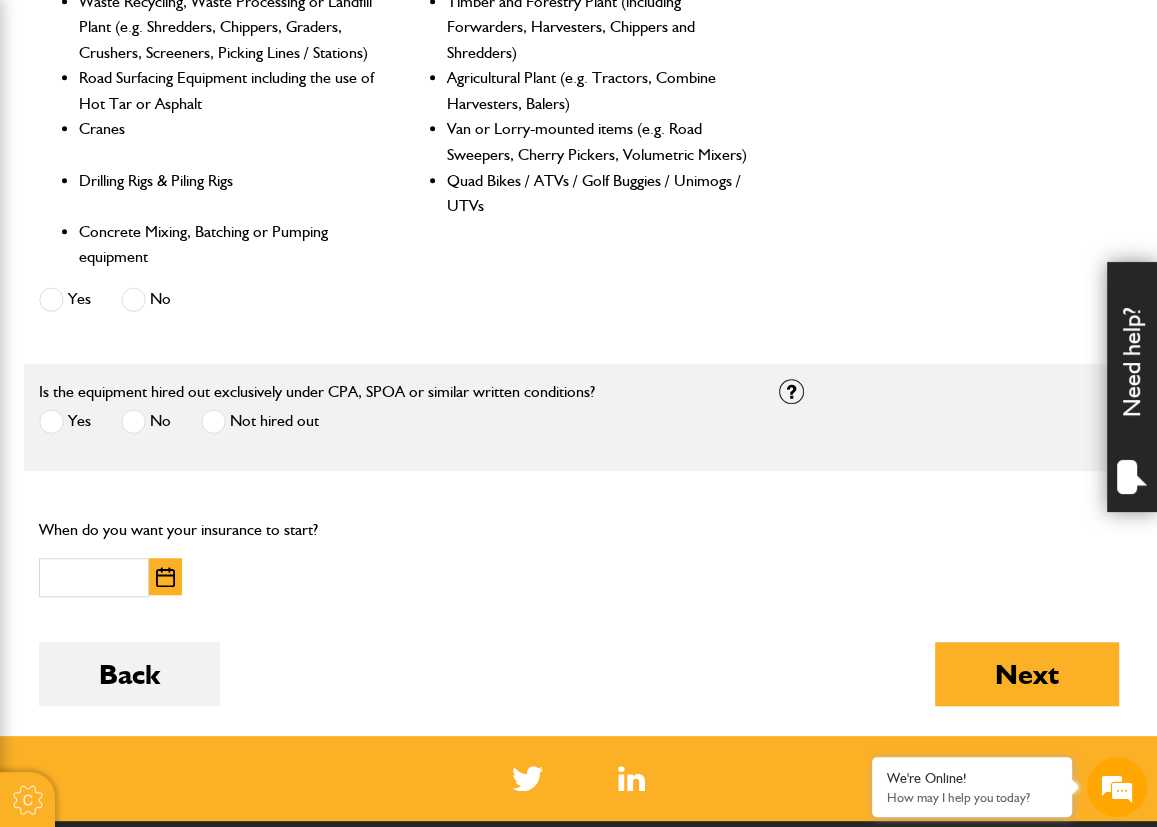 scroll, scrollTop: 1100, scrollLeft: 0, axis: vertical 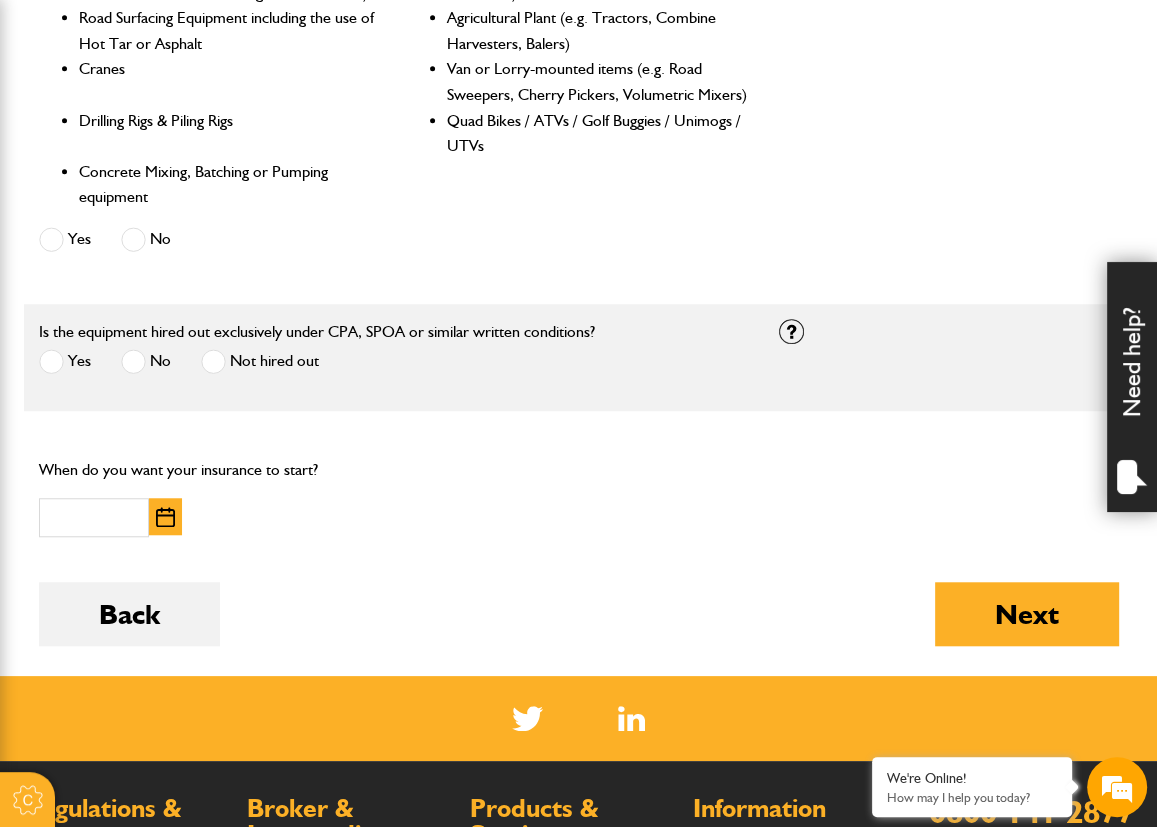 click at bounding box center (165, 517) 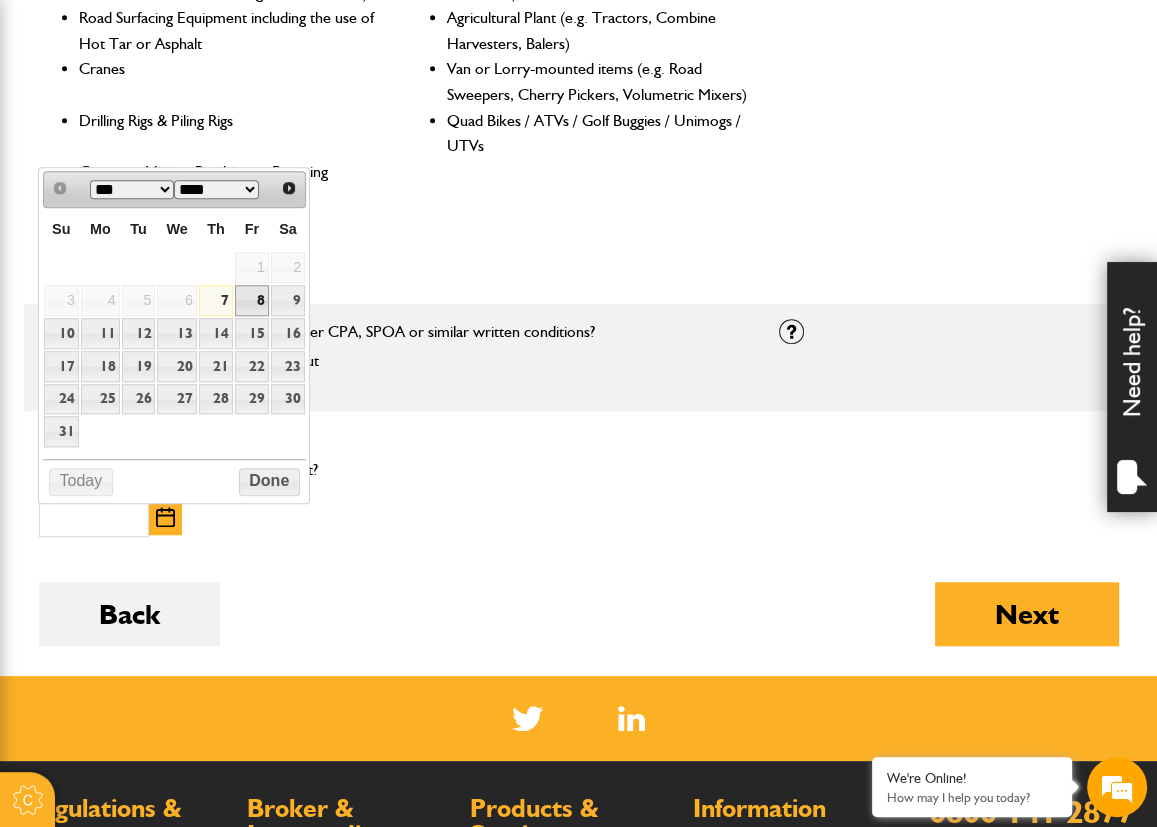 click on "8" at bounding box center [252, 300] 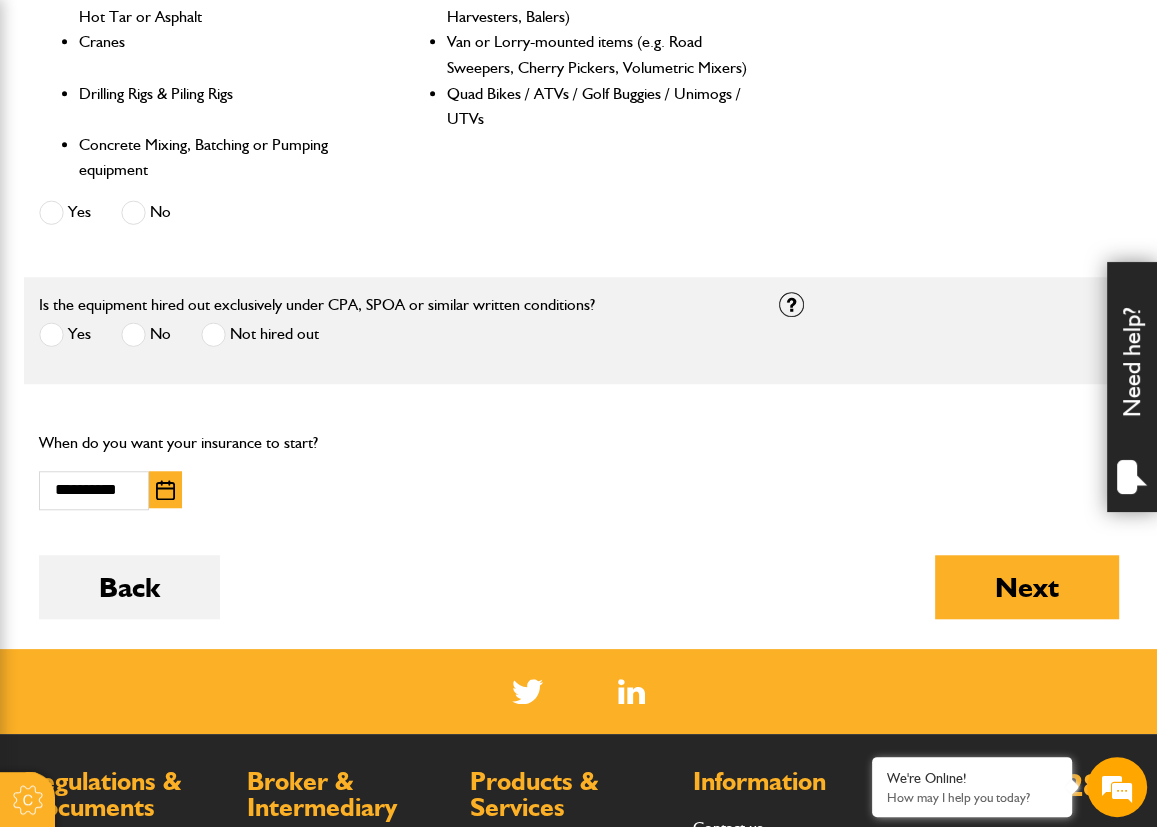 scroll, scrollTop: 1200, scrollLeft: 0, axis: vertical 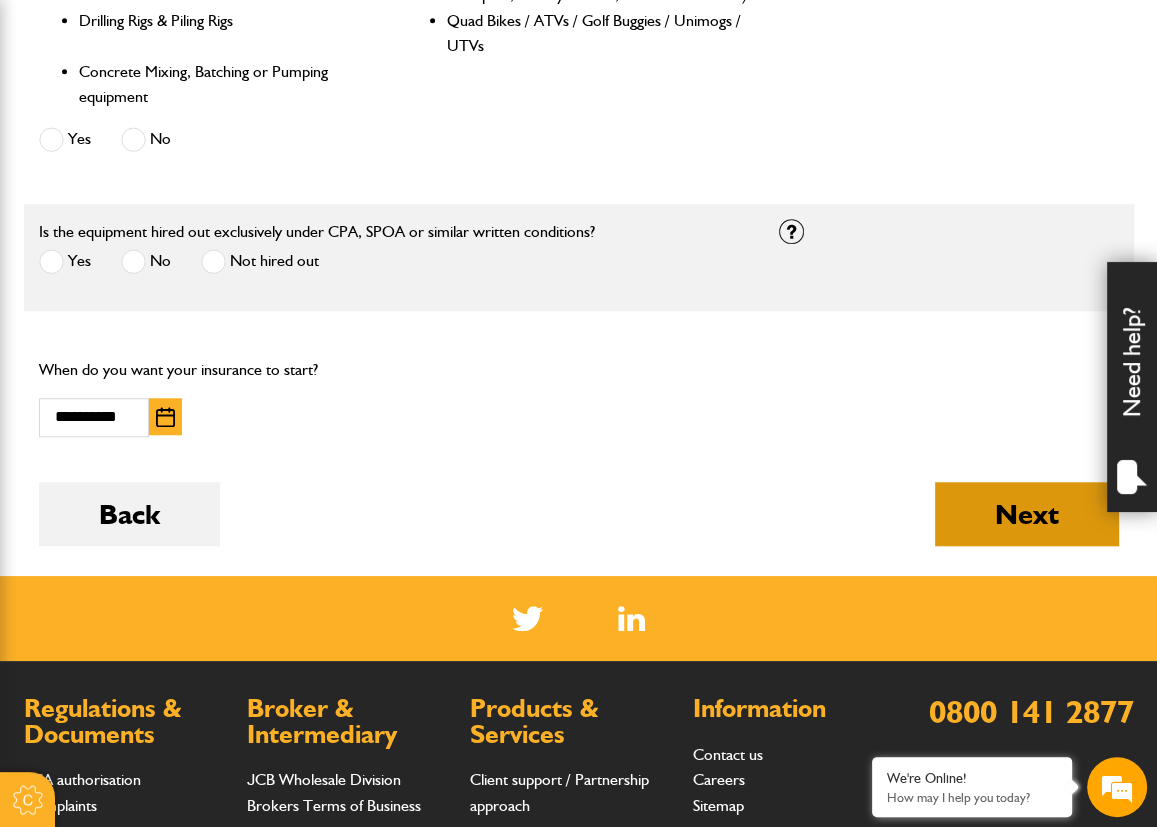 click on "Next" at bounding box center [1027, 514] 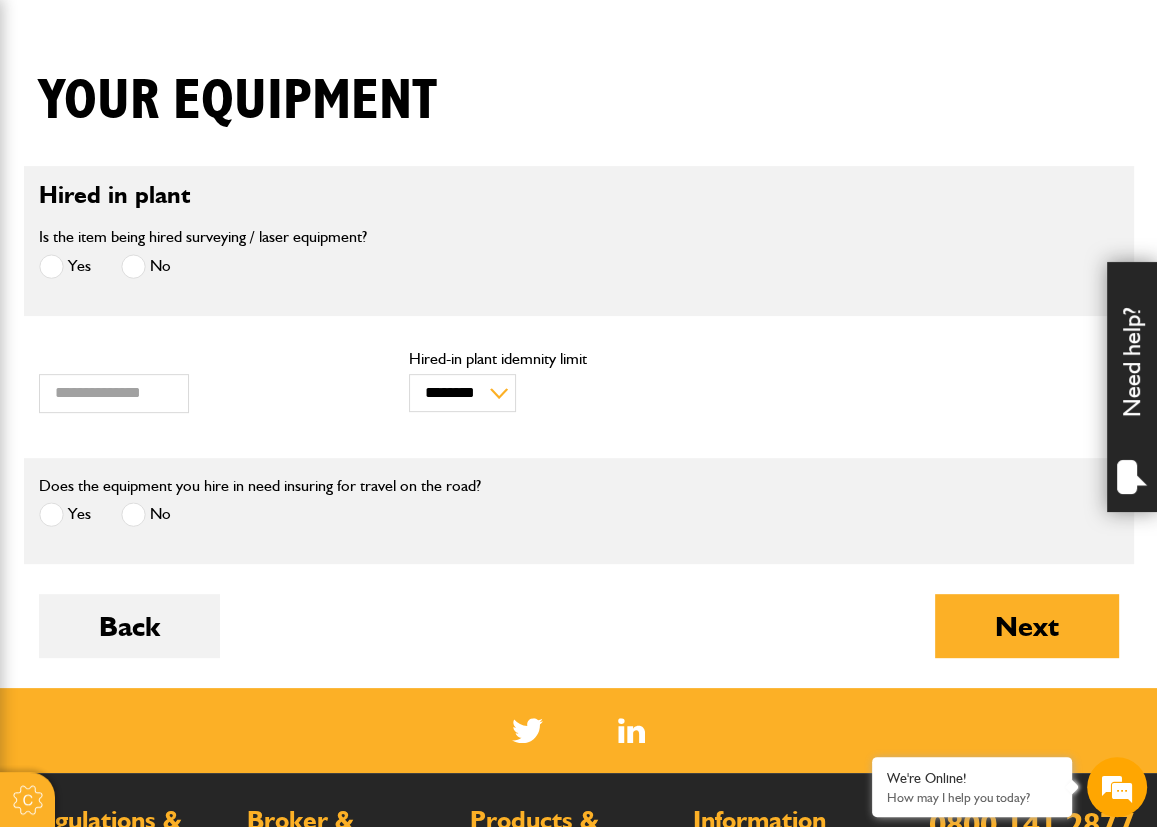 scroll, scrollTop: 500, scrollLeft: 0, axis: vertical 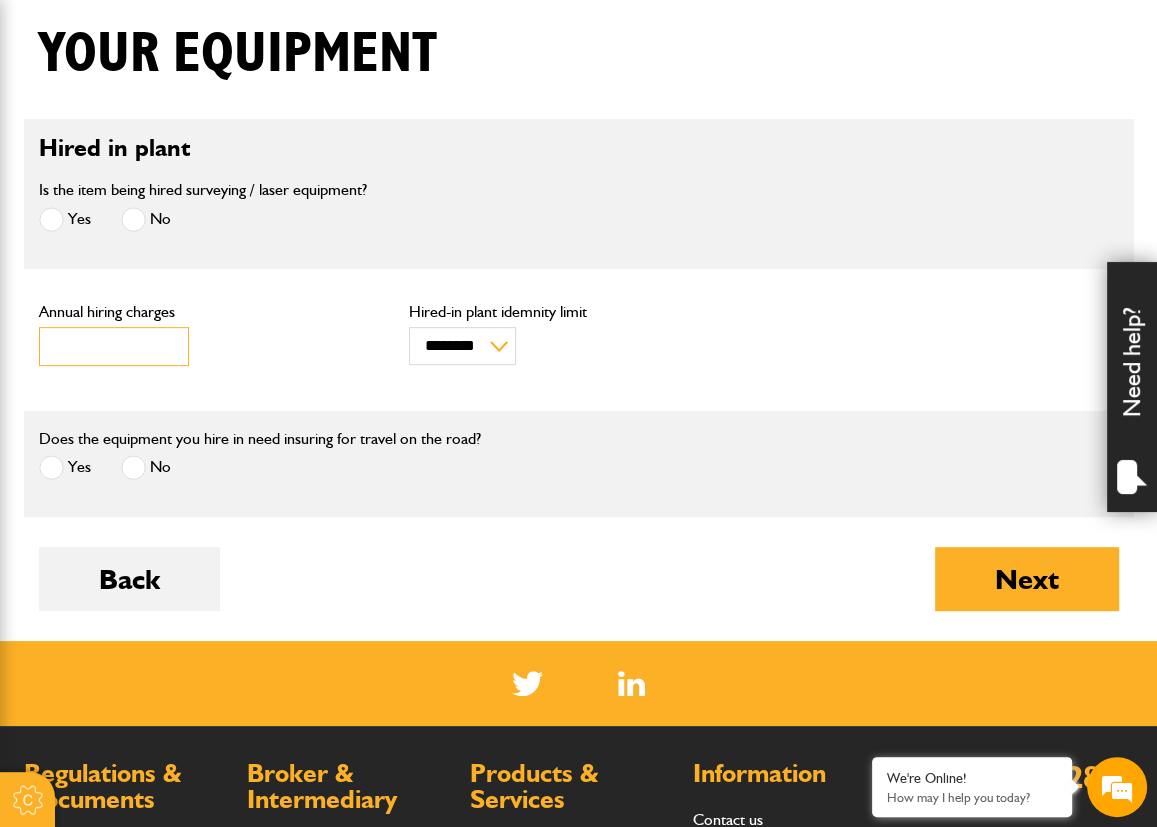 drag, startPoint x: 92, startPoint y: 347, endPoint x: 32, endPoint y: 341, distance: 60.299255 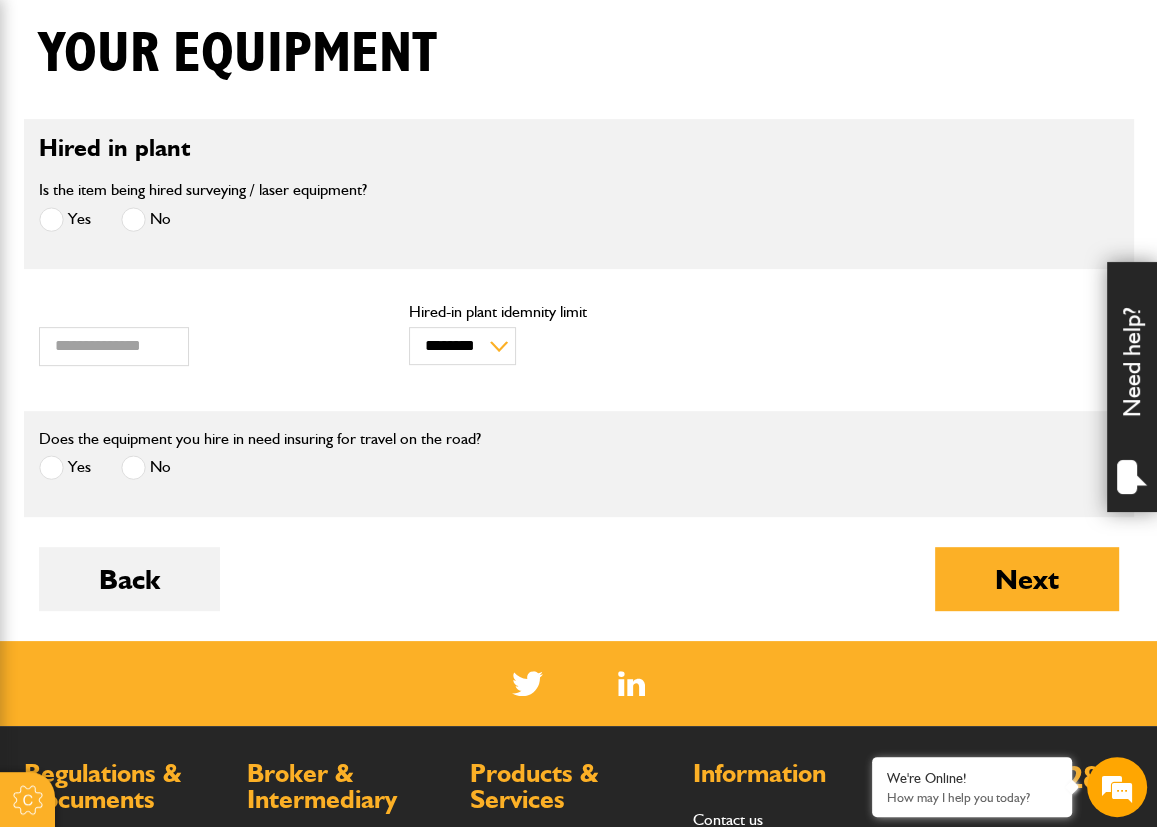 click on "********
********
Hired-in plant idemnity limit" at bounding box center [579, 334] 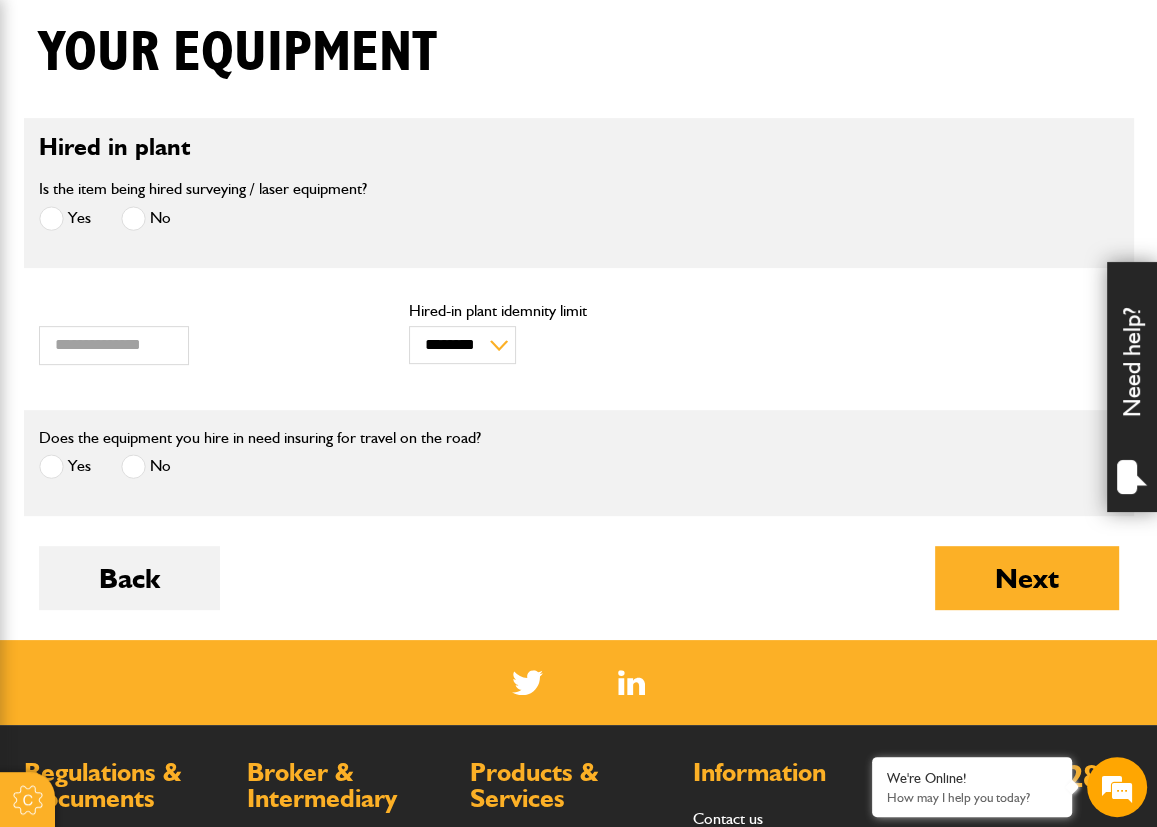 scroll, scrollTop: 700, scrollLeft: 0, axis: vertical 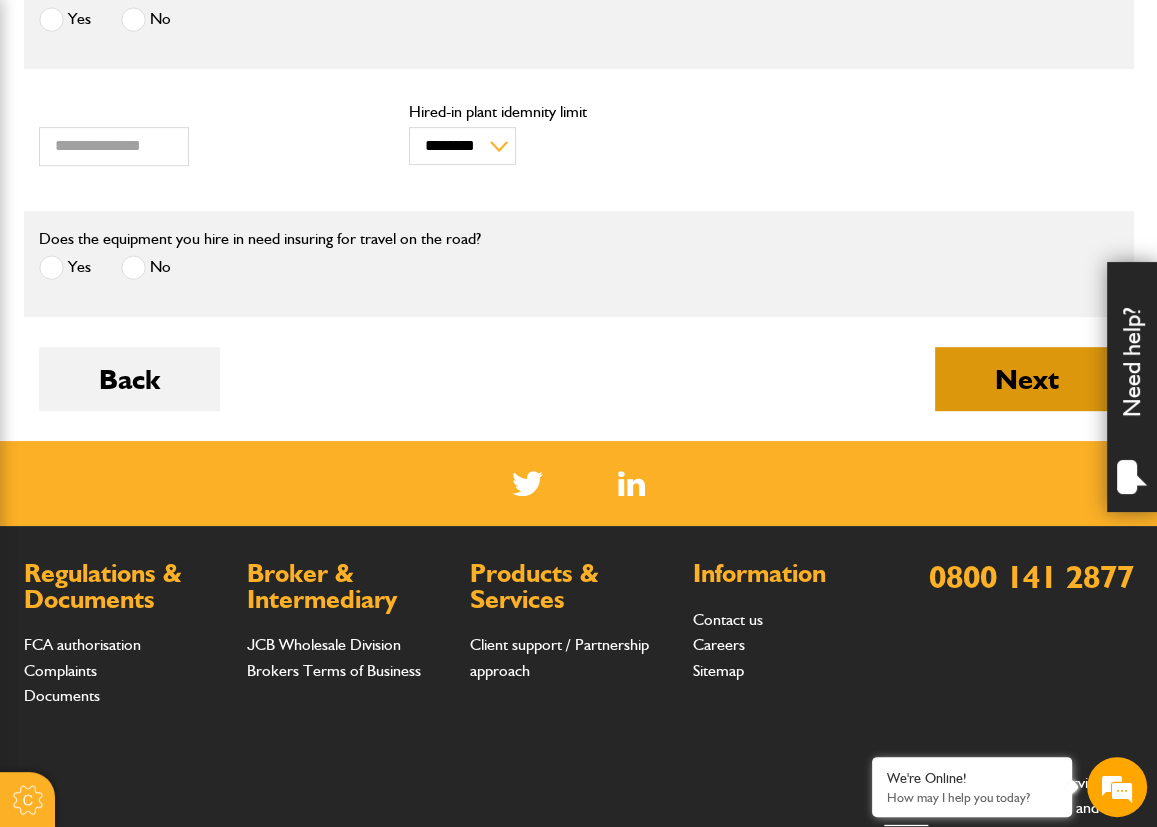 click on "Next" at bounding box center (1027, 379) 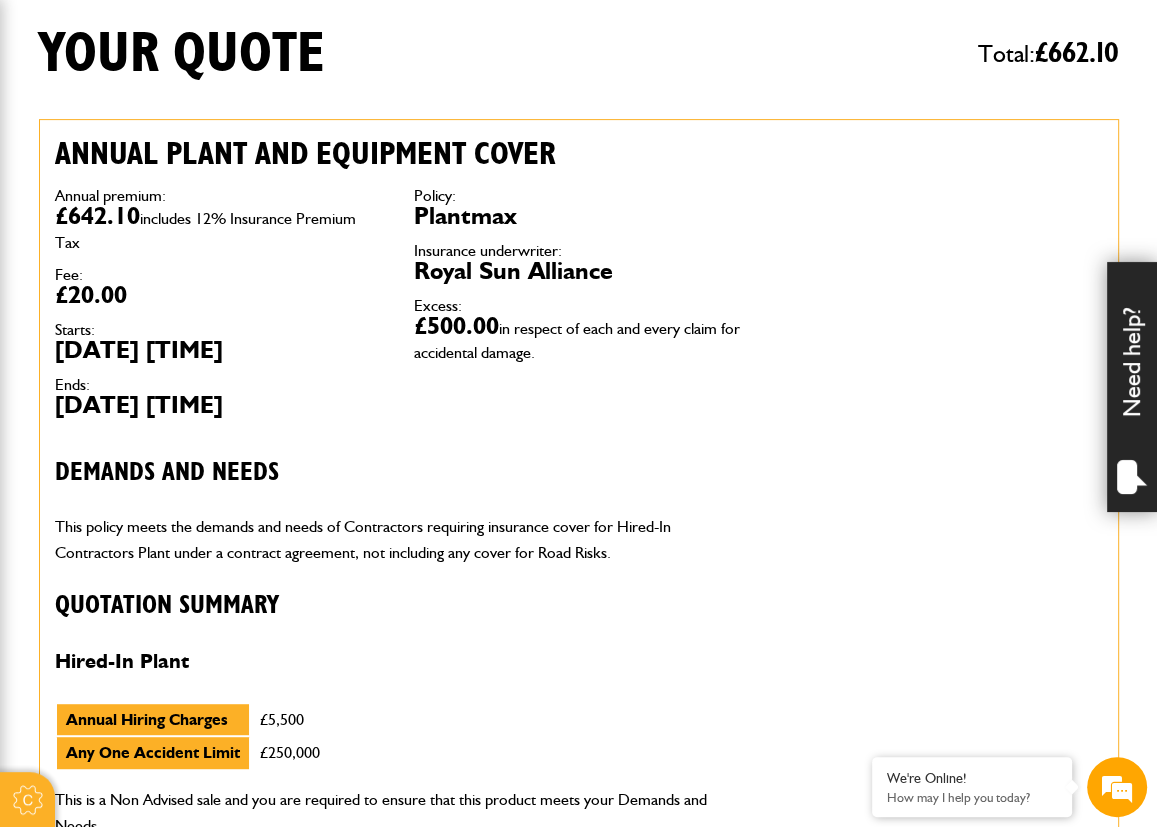 scroll, scrollTop: 700, scrollLeft: 0, axis: vertical 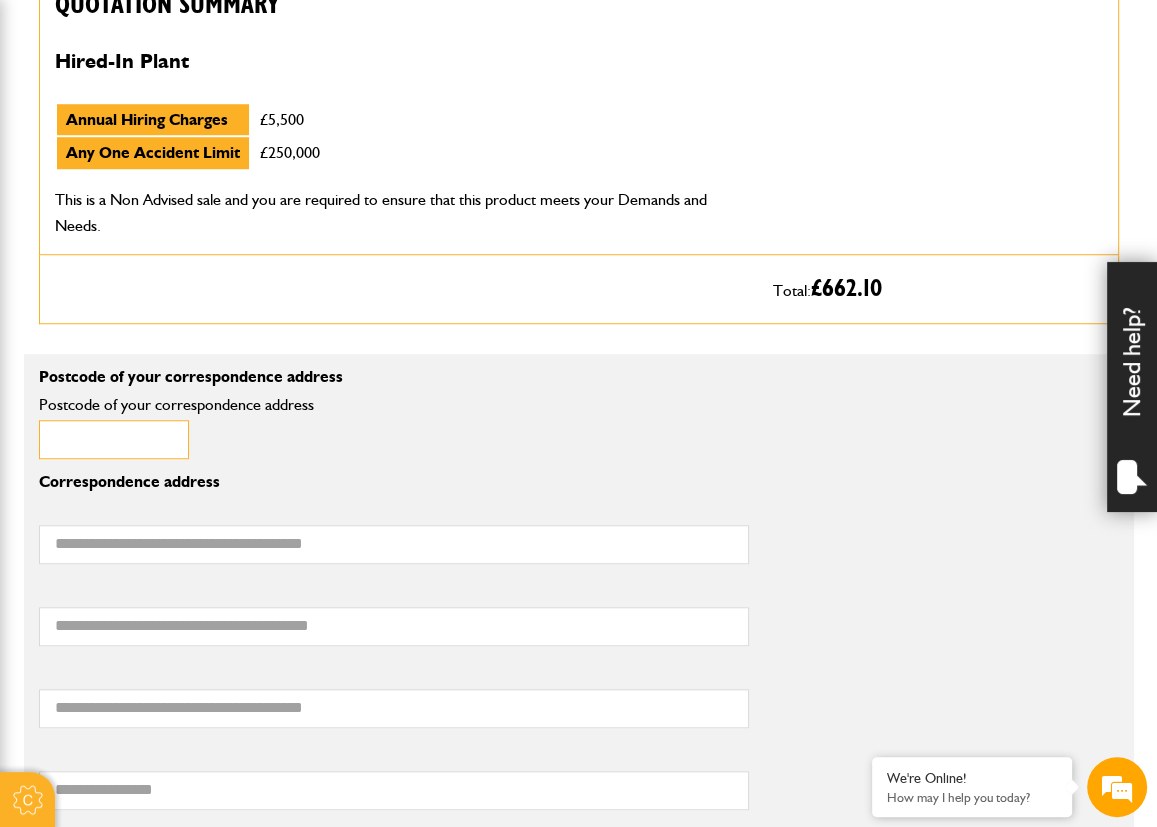 click on "Postcode of your correspondence address" at bounding box center (114, 439) 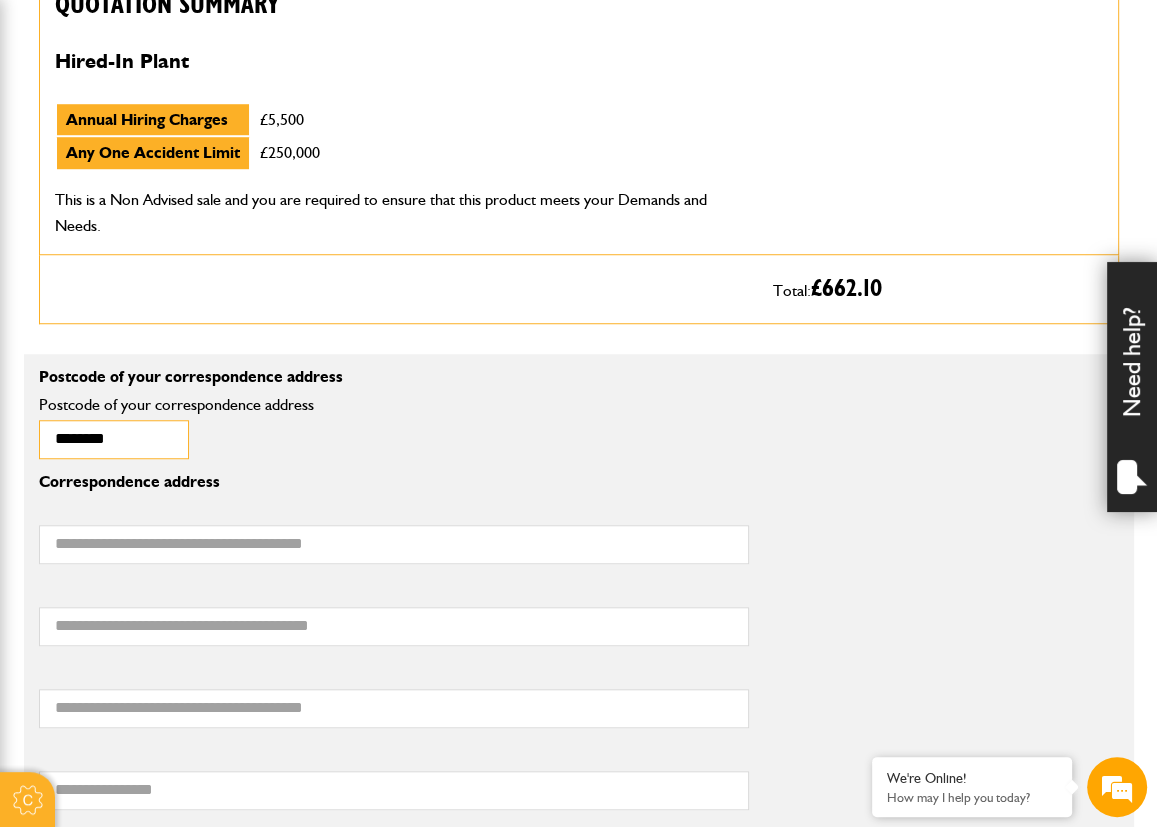 type on "**********" 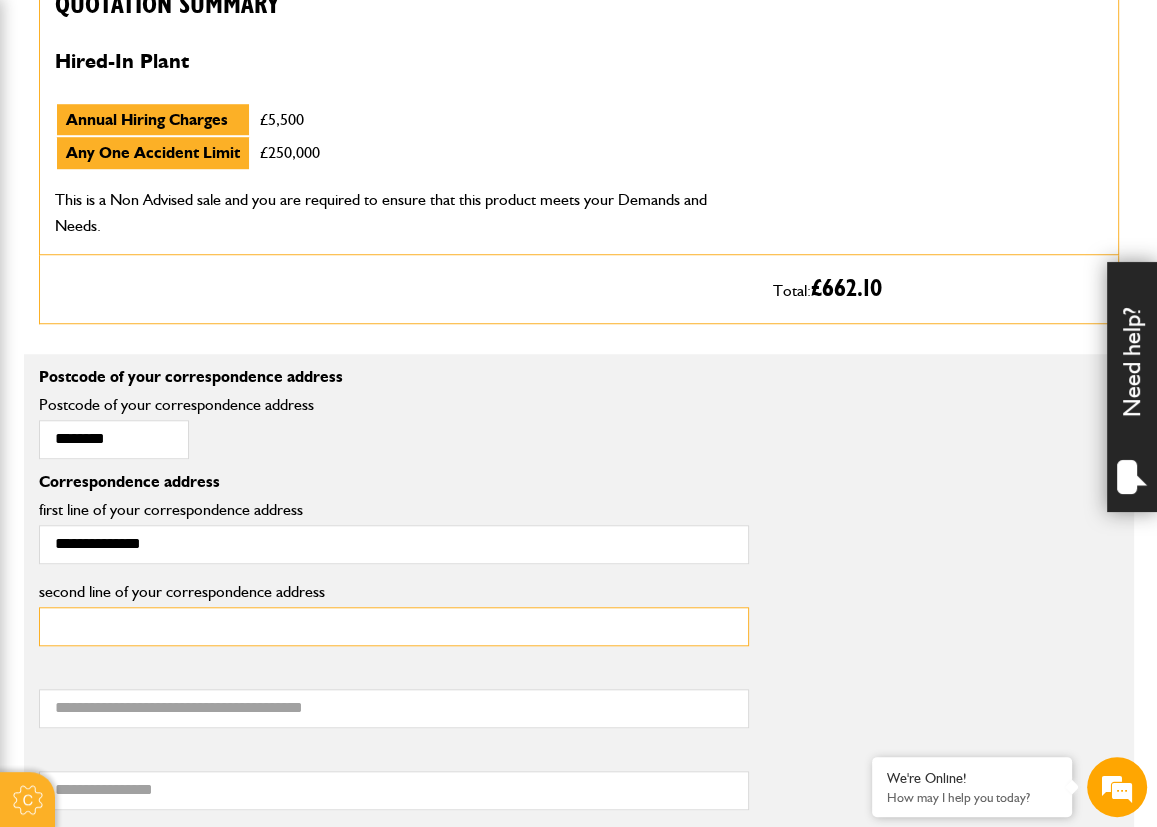 type on "**********" 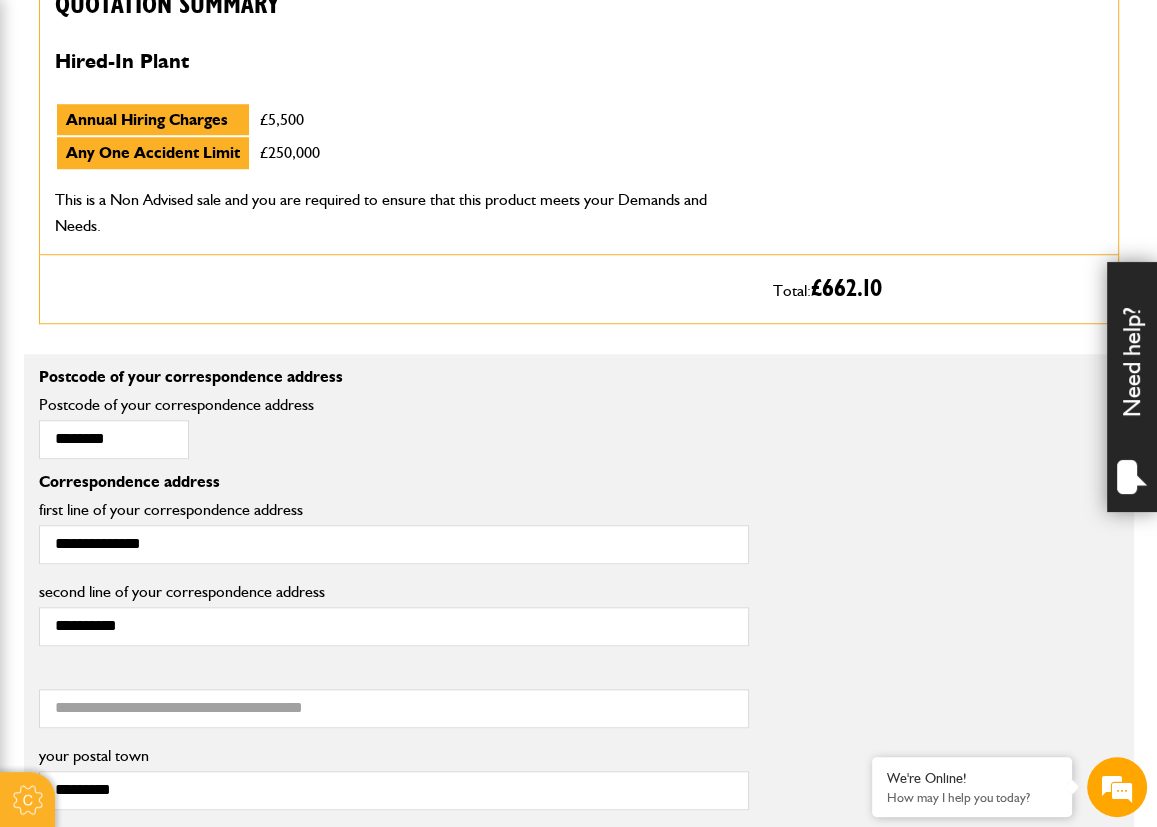 click on "********
Postcode of your correspondence address" at bounding box center (394, 433) 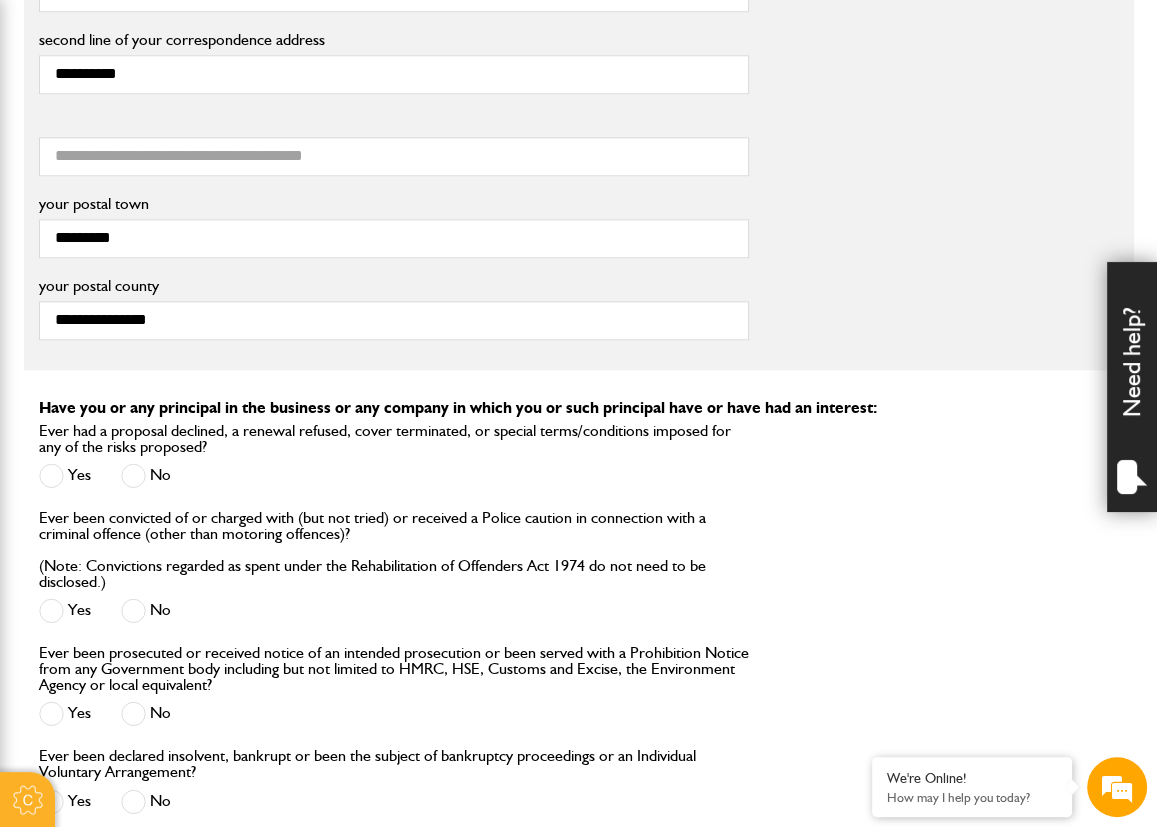 scroll, scrollTop: 1700, scrollLeft: 0, axis: vertical 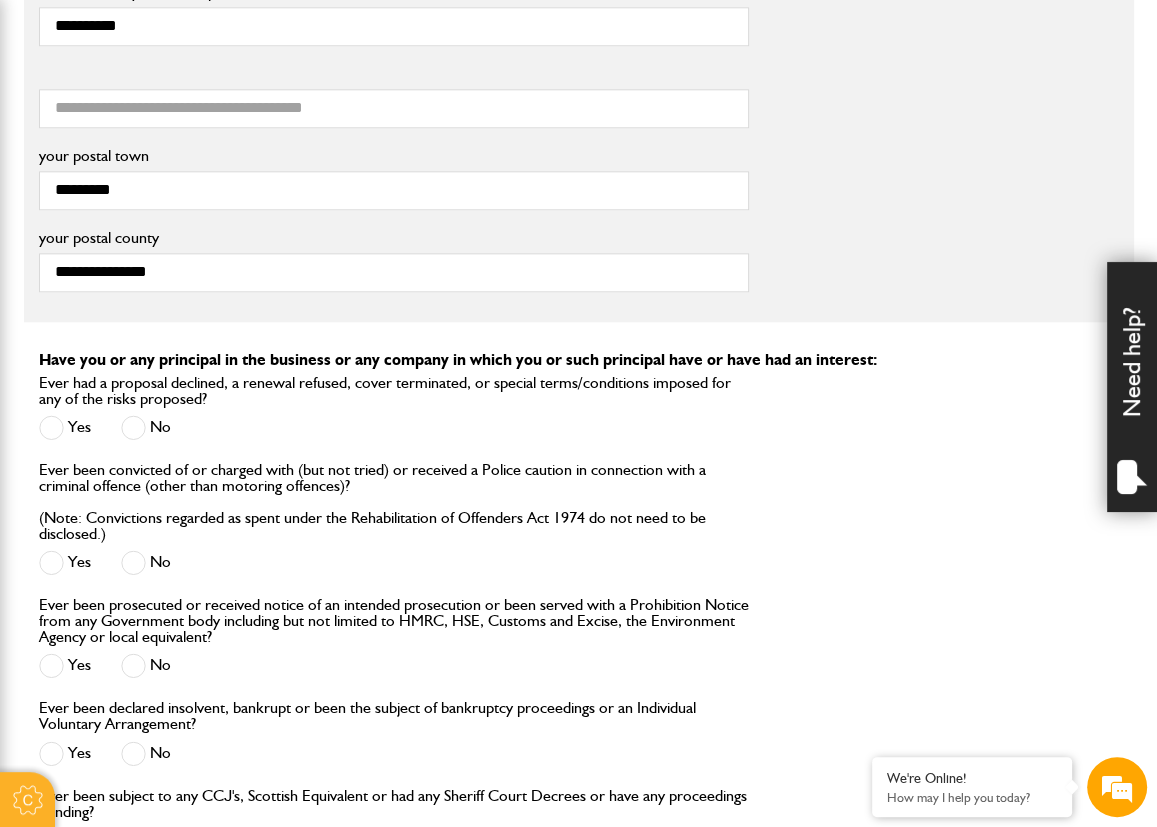 click at bounding box center (133, 427) 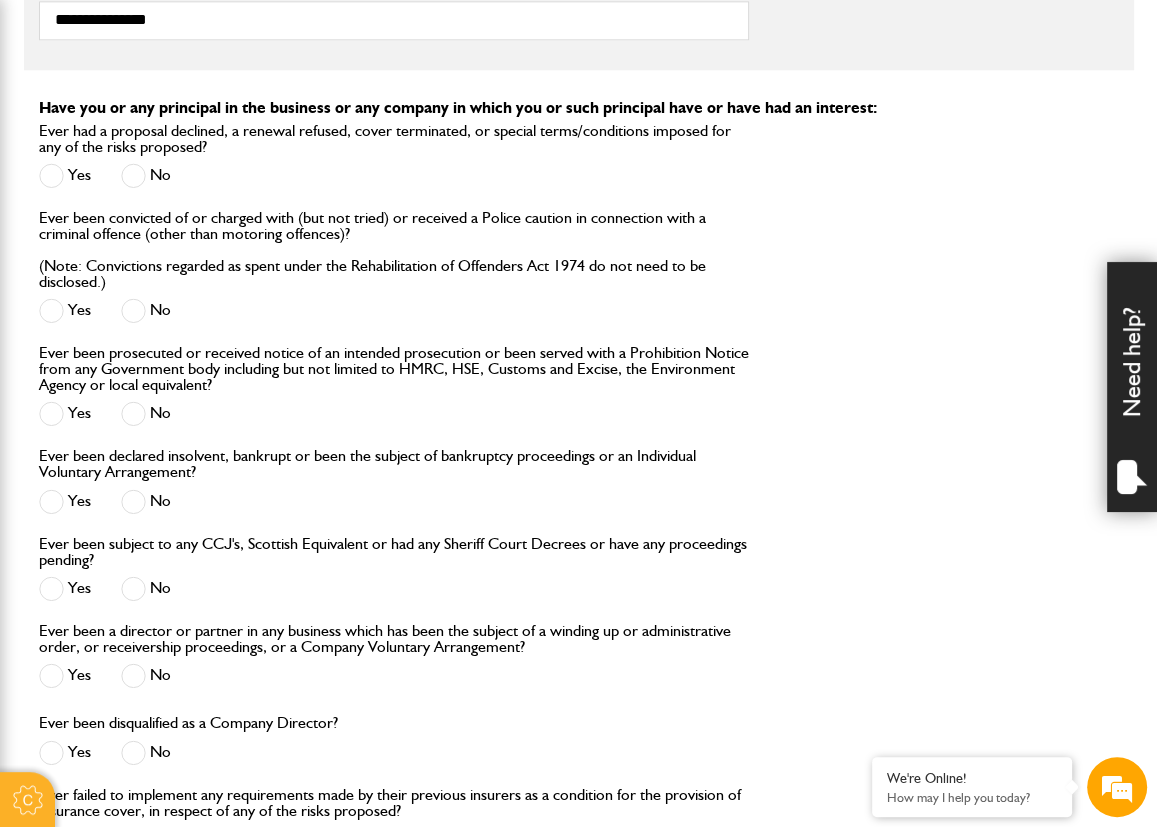 scroll, scrollTop: 2000, scrollLeft: 0, axis: vertical 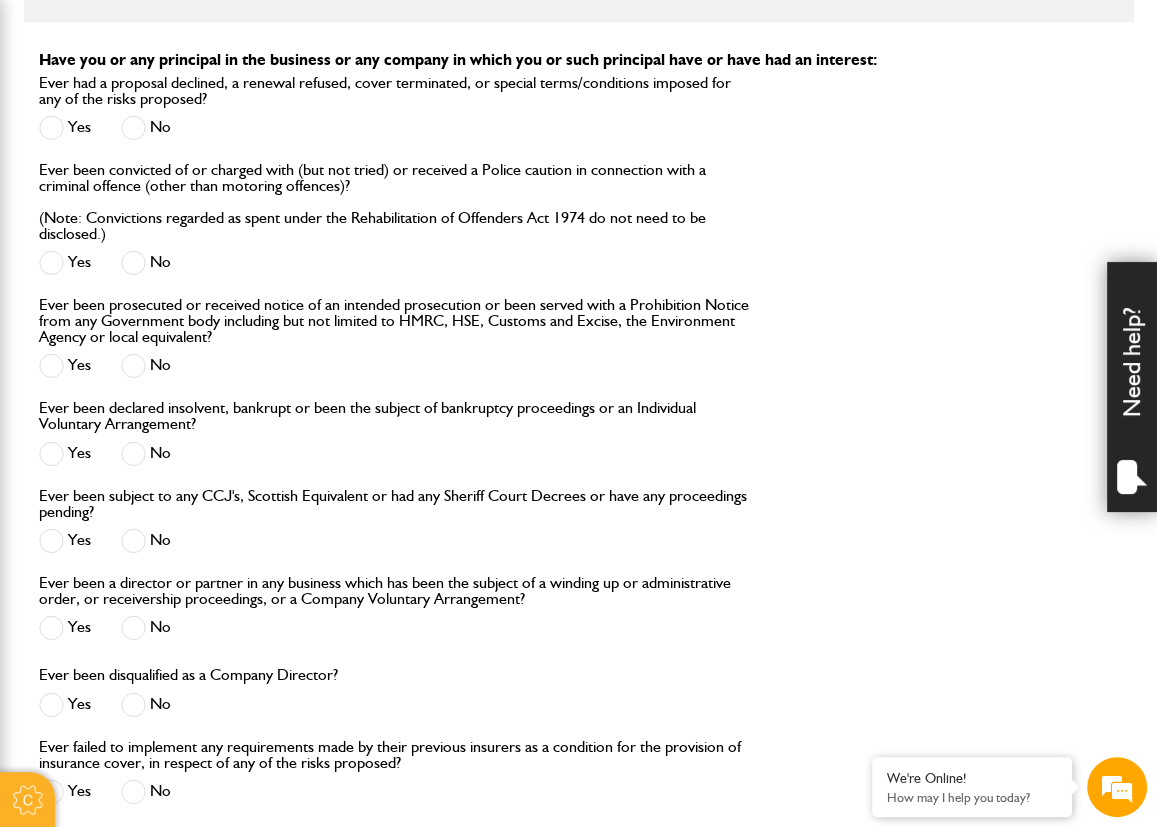 click at bounding box center (133, 365) 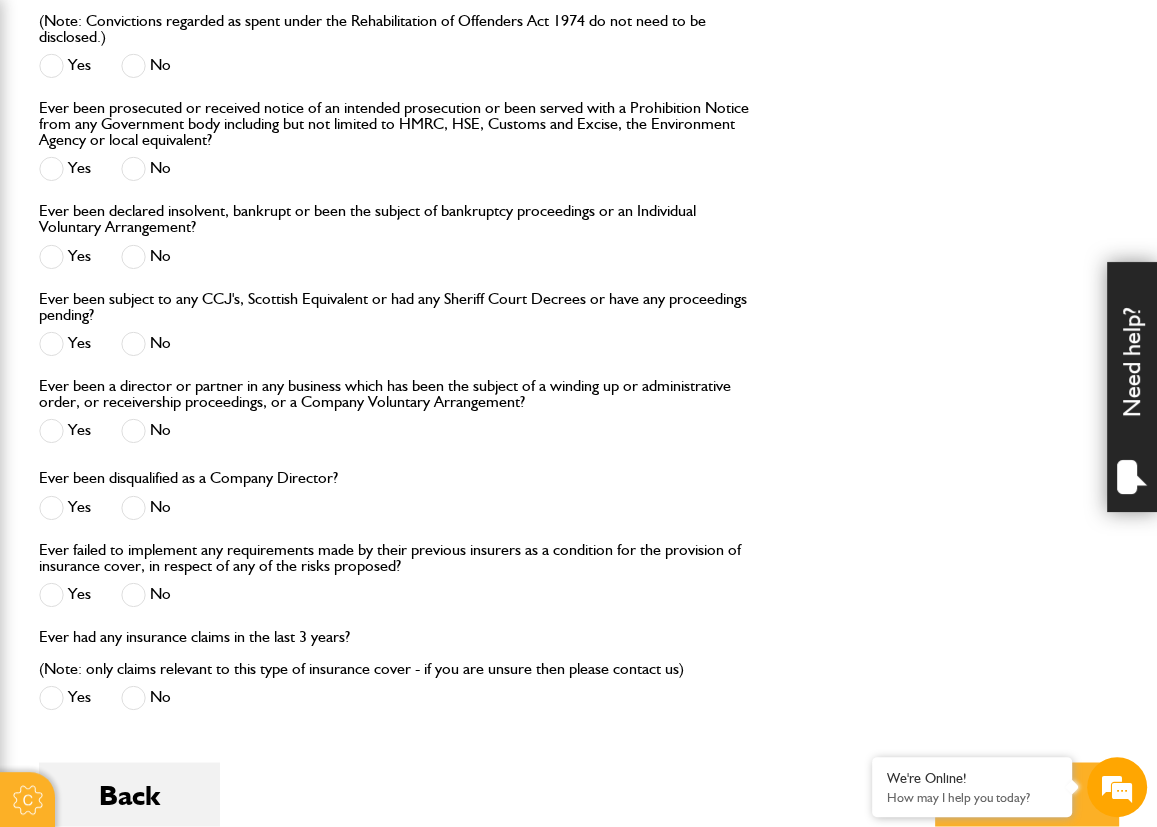 scroll, scrollTop: 2400, scrollLeft: 0, axis: vertical 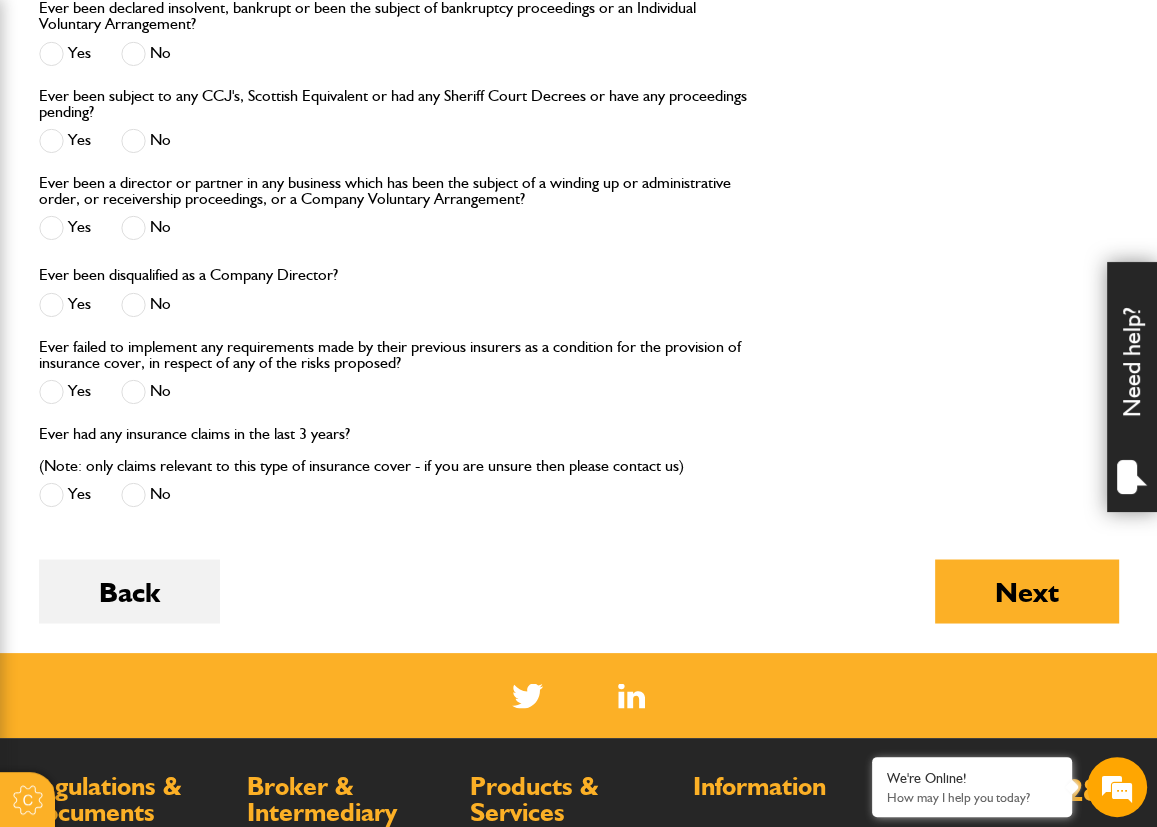 click at bounding box center [133, 391] 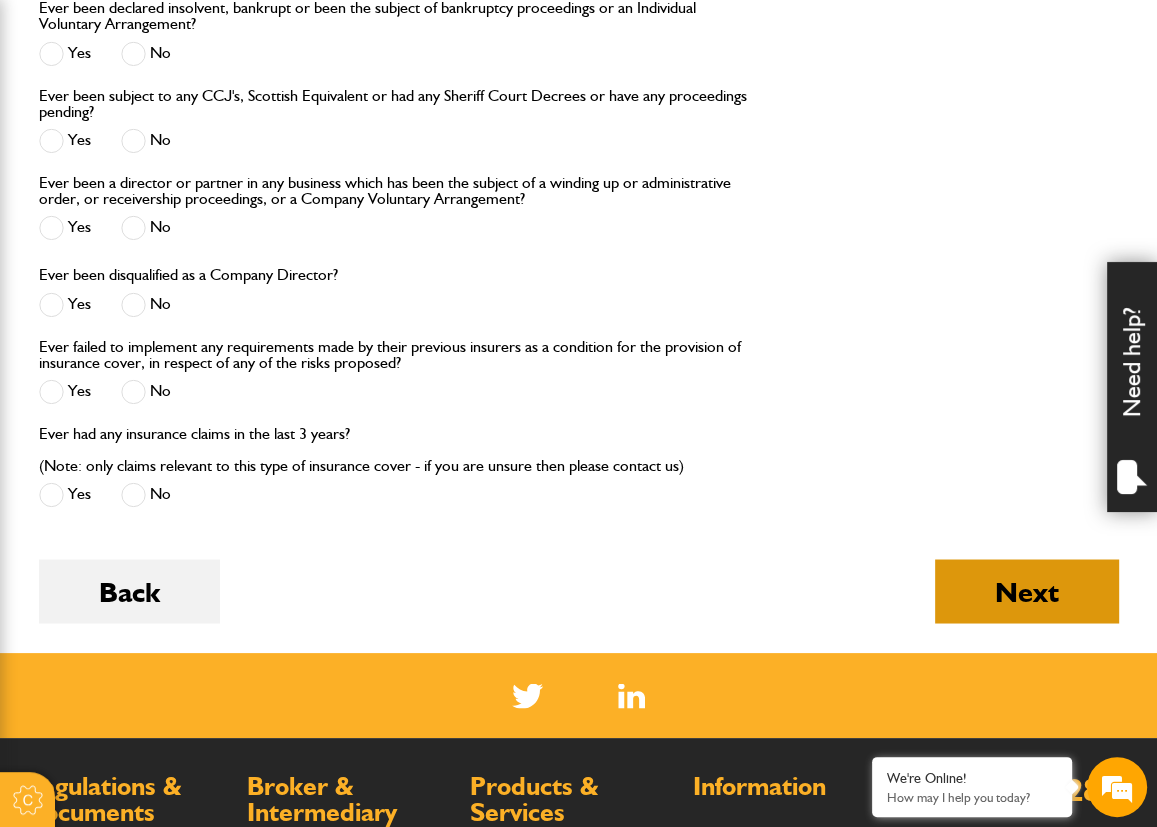 click on "Next" at bounding box center [1027, 591] 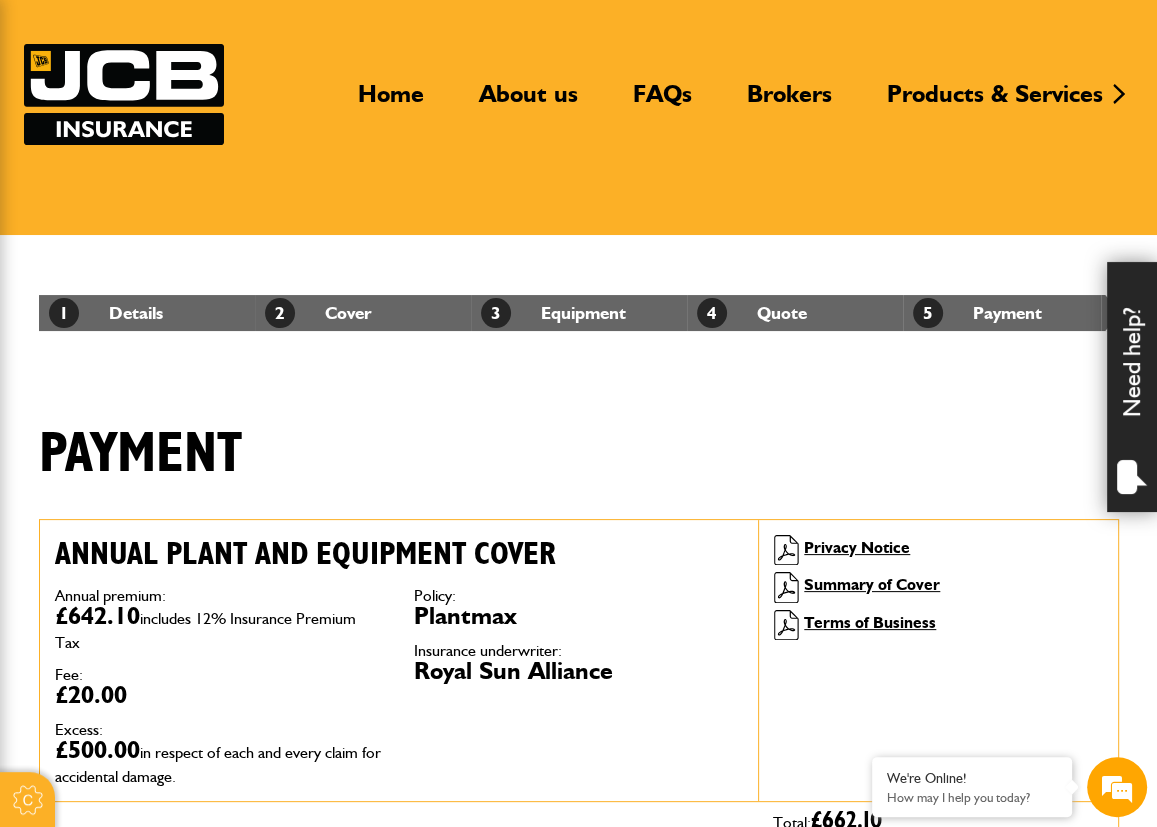 scroll, scrollTop: 200, scrollLeft: 0, axis: vertical 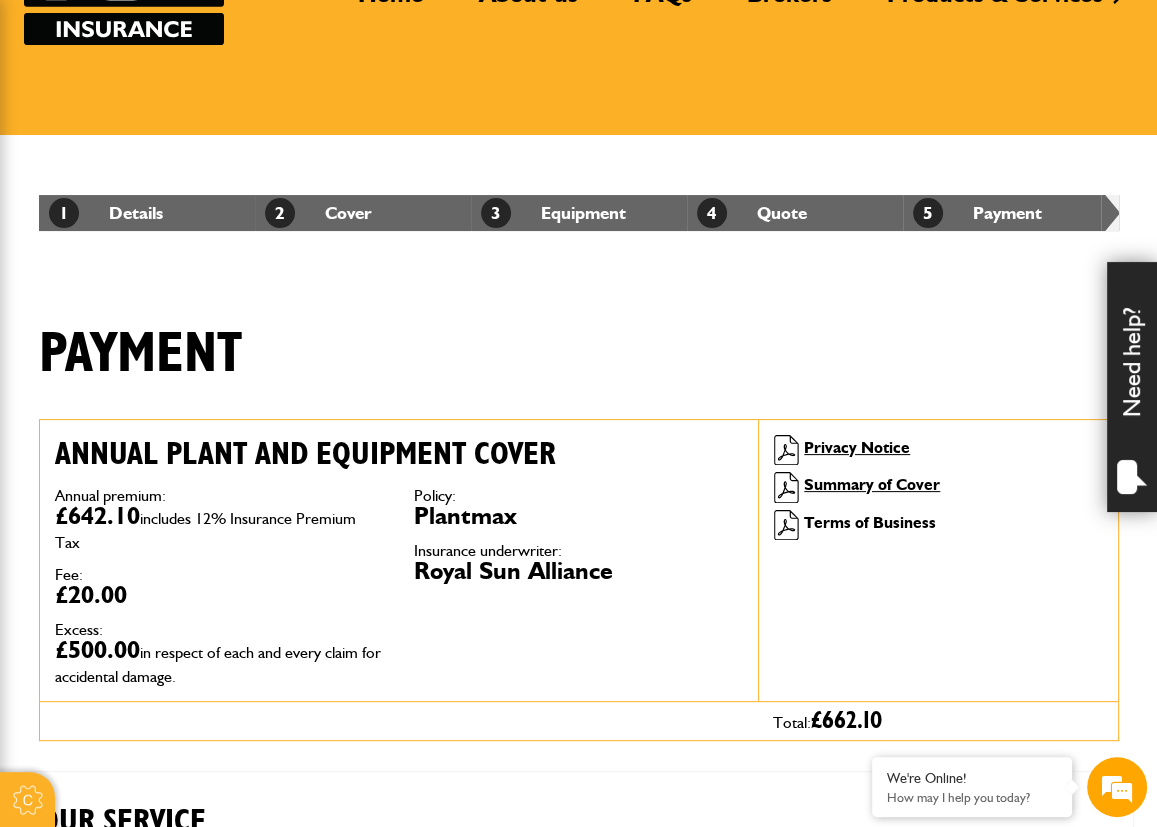 click on "Terms of Business" at bounding box center [870, 522] 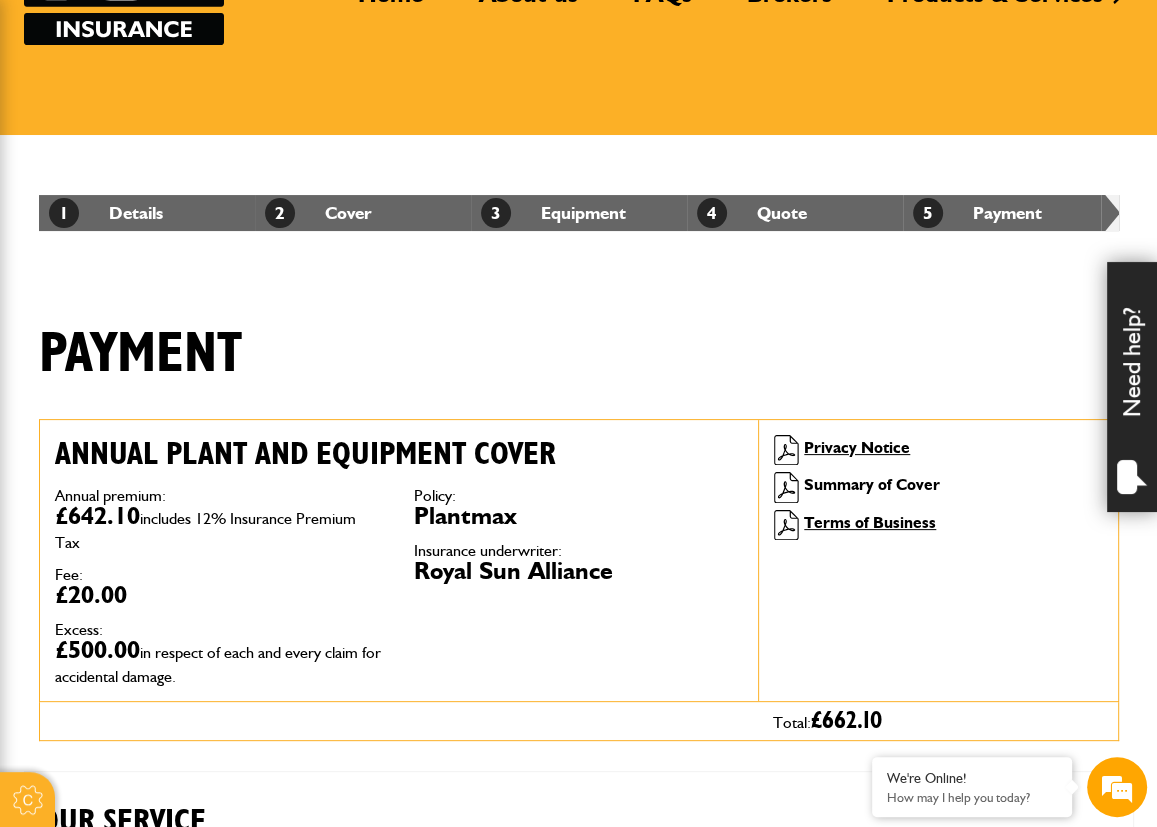 click on "Summary of Cover" at bounding box center [872, 484] 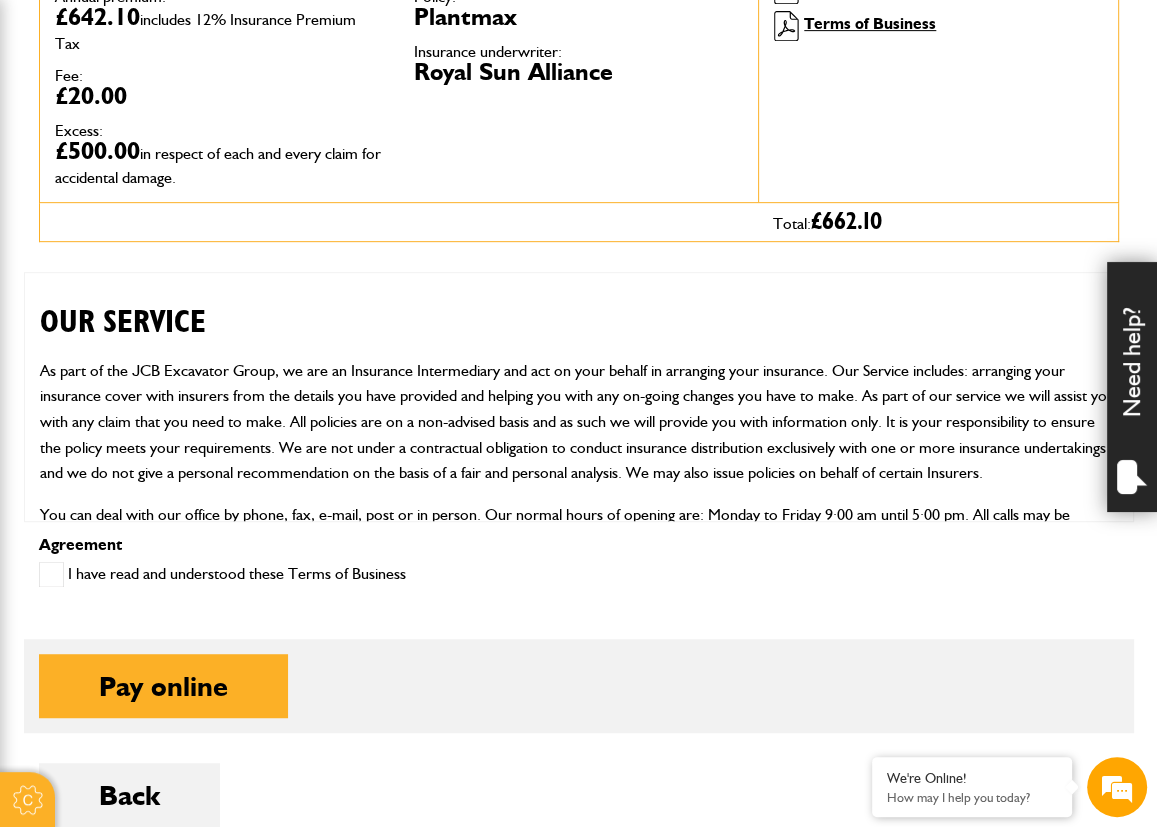 scroll, scrollTop: 700, scrollLeft: 0, axis: vertical 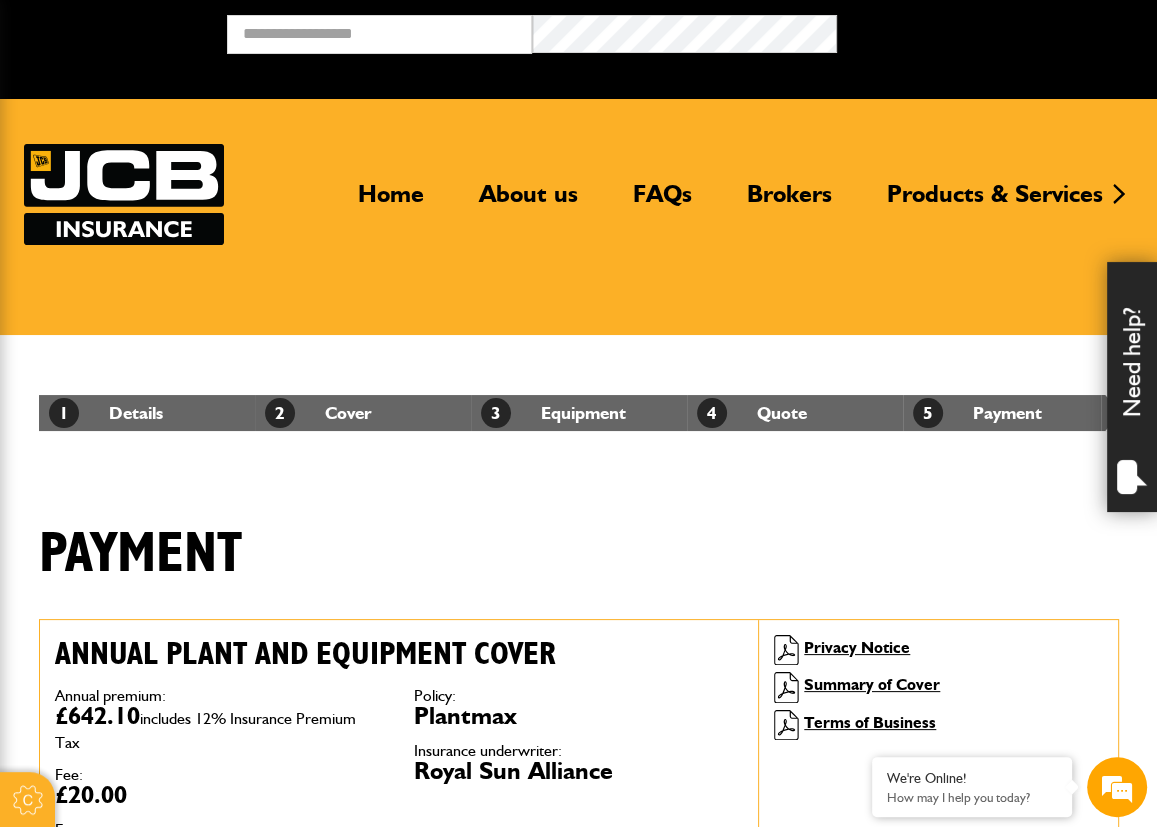 click at bounding box center [124, 194] 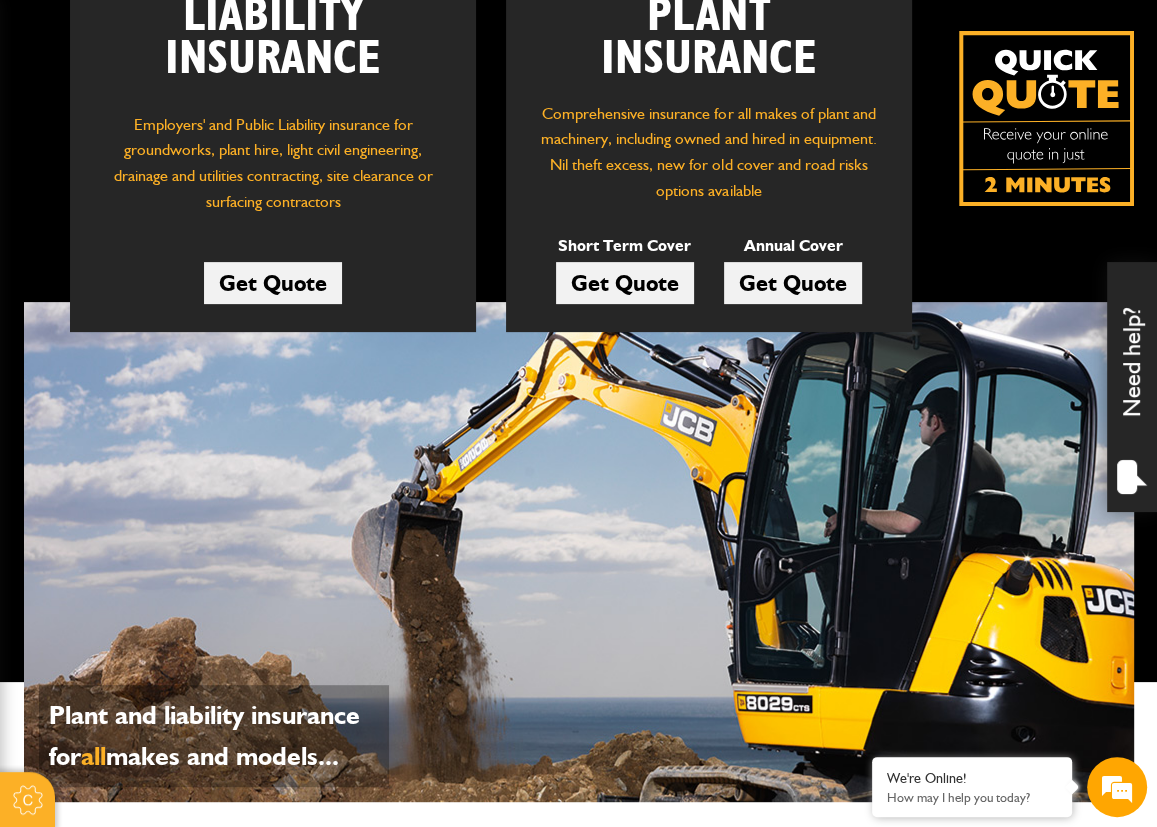 scroll, scrollTop: 0, scrollLeft: 0, axis: both 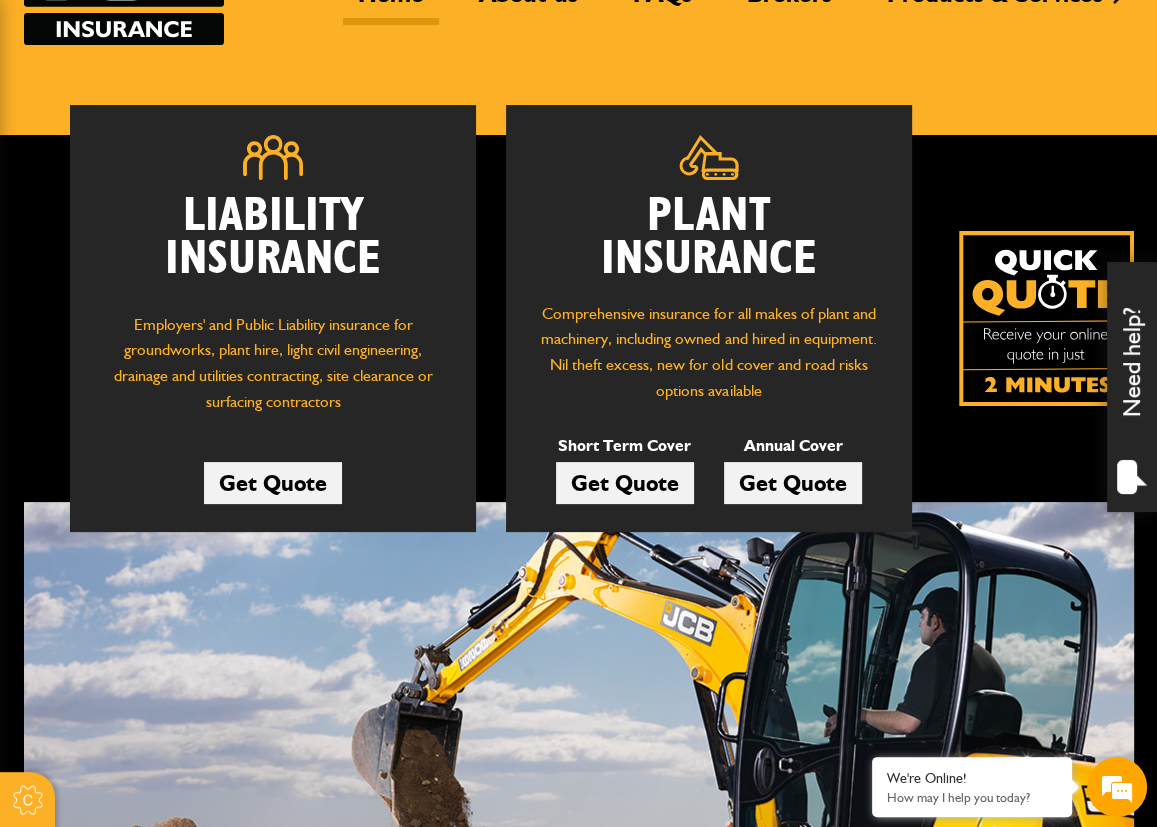 type on "***" 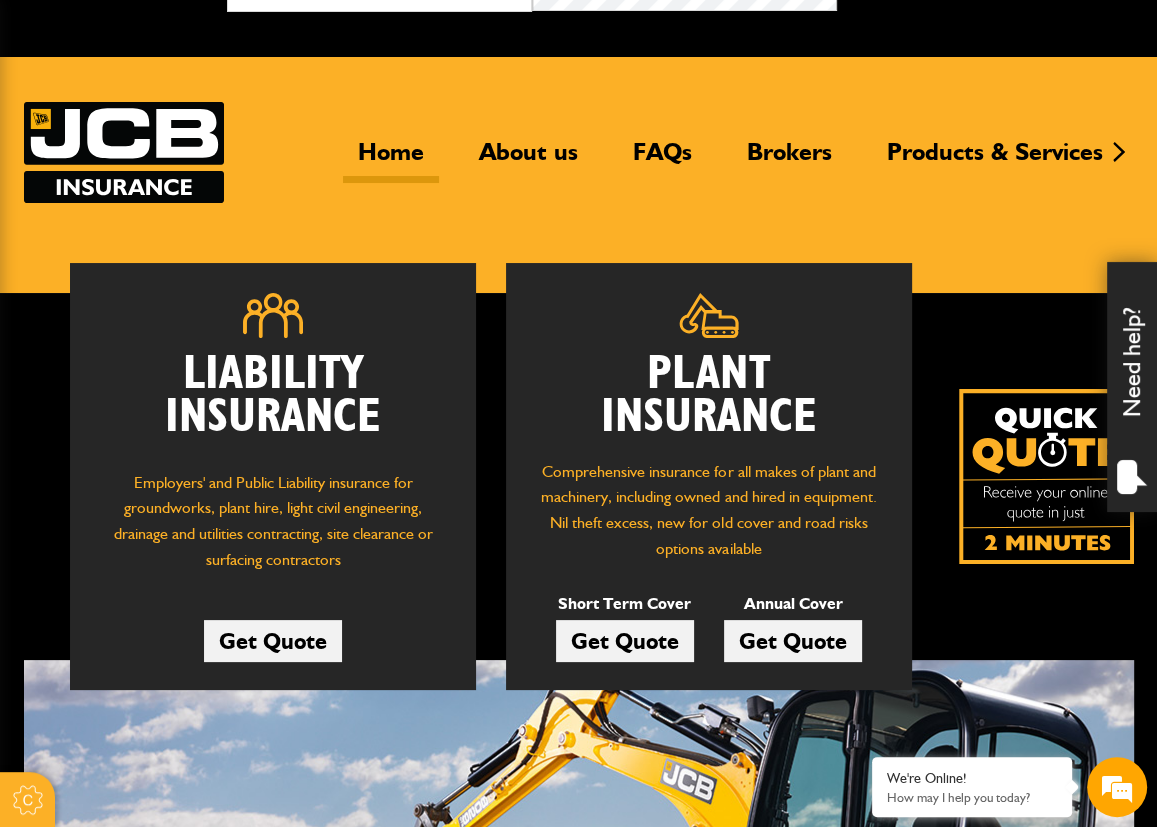 scroll, scrollTop: 0, scrollLeft: 0, axis: both 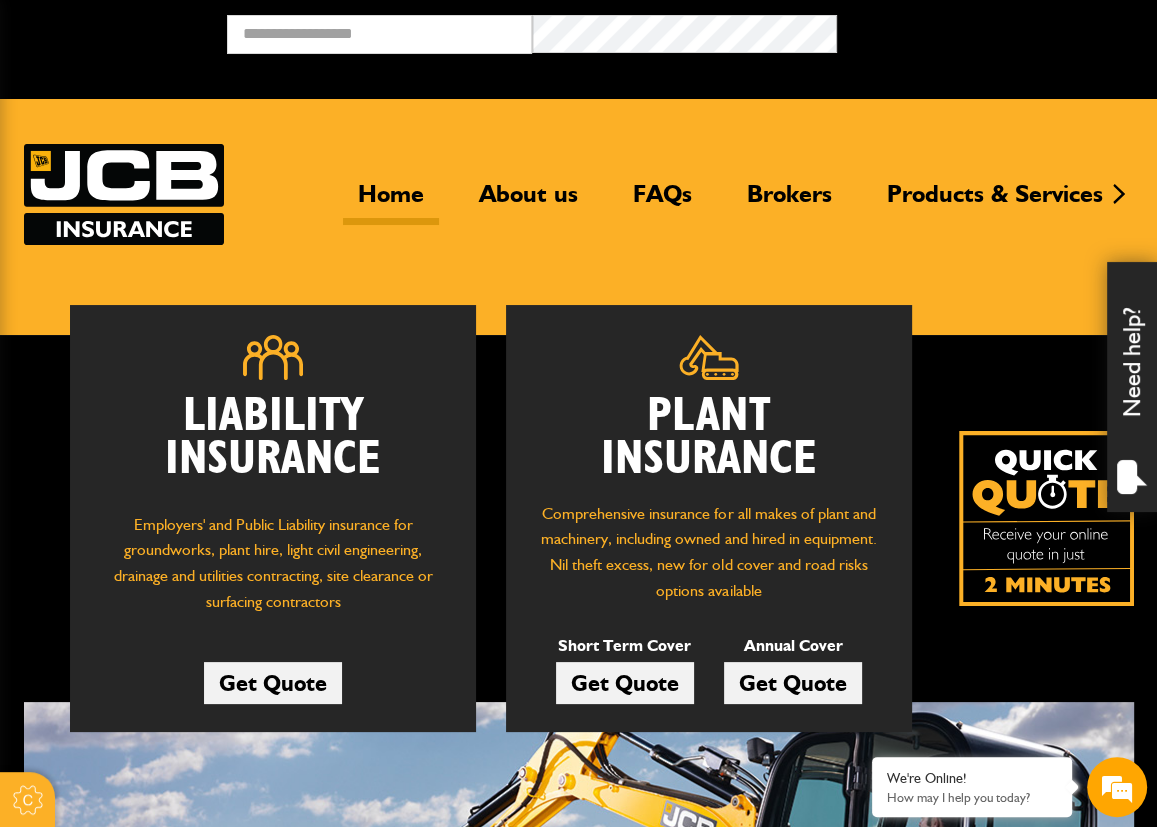 click on "Get Quote" at bounding box center (273, 683) 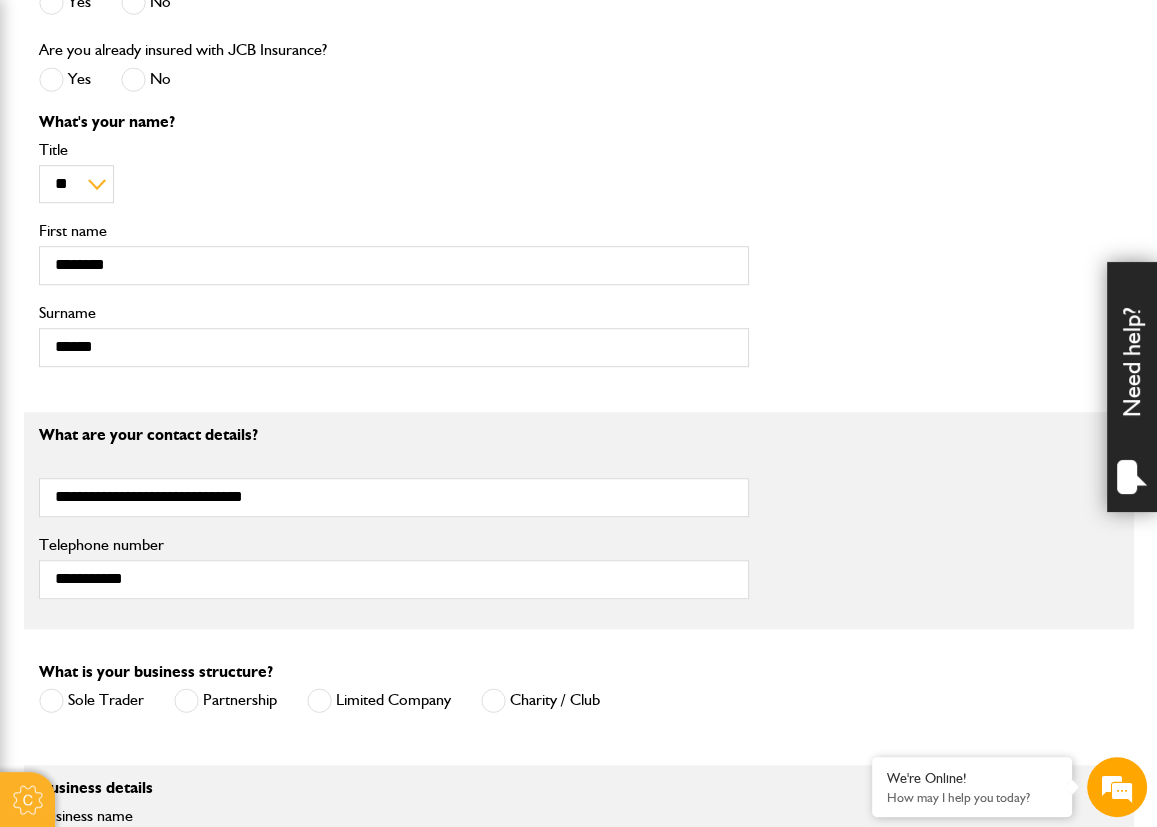 scroll, scrollTop: 900, scrollLeft: 0, axis: vertical 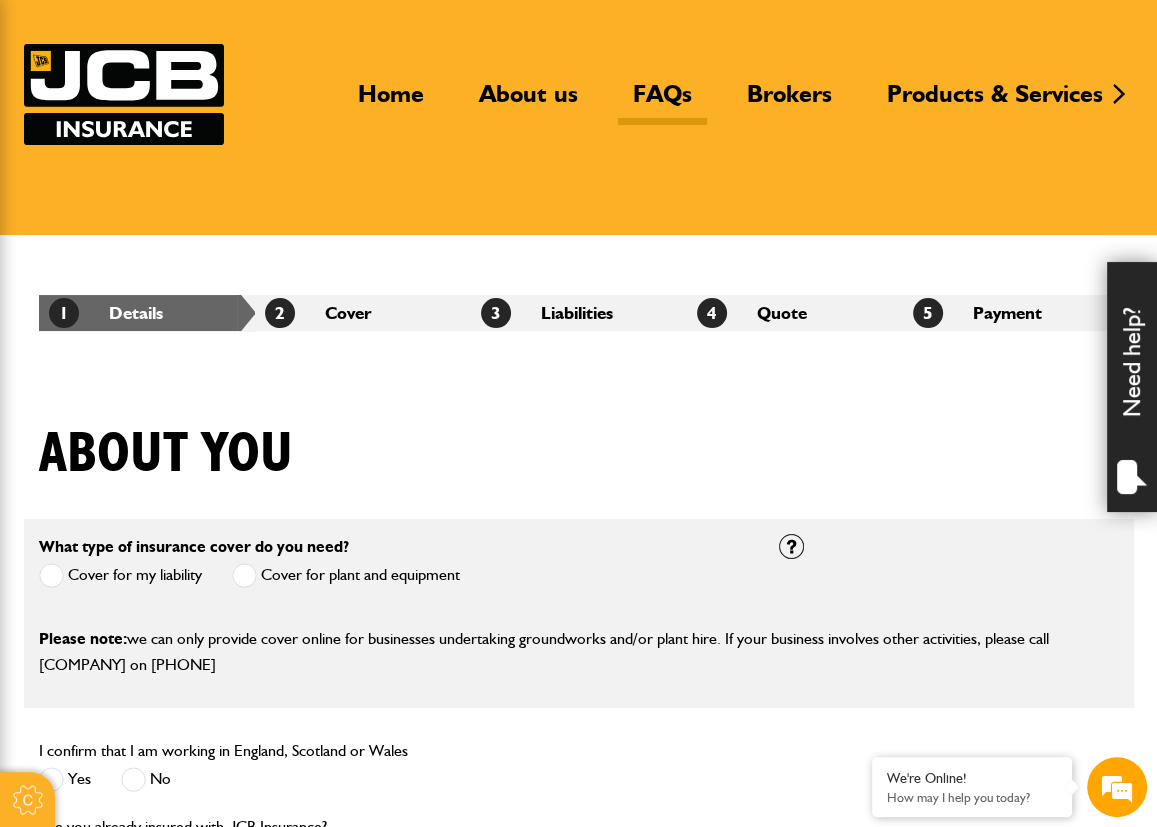 click on "FAQs" at bounding box center (662, 102) 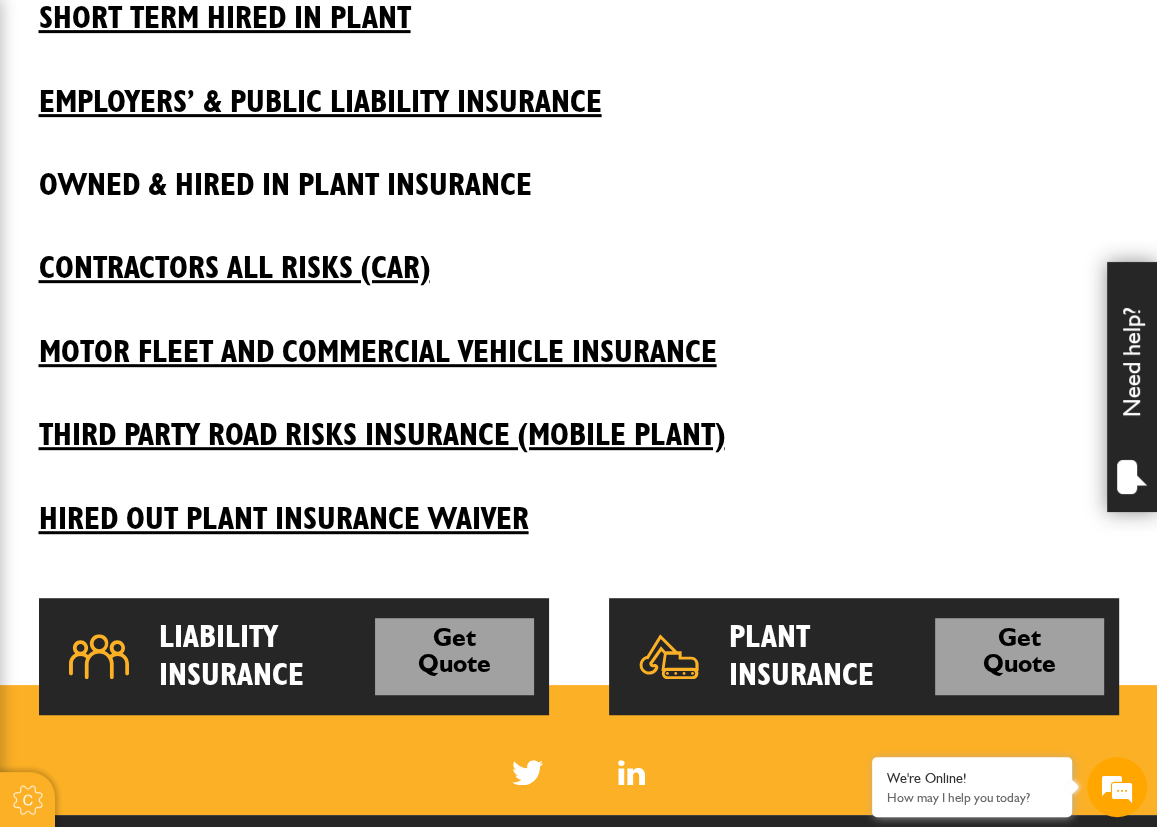scroll, scrollTop: 700, scrollLeft: 0, axis: vertical 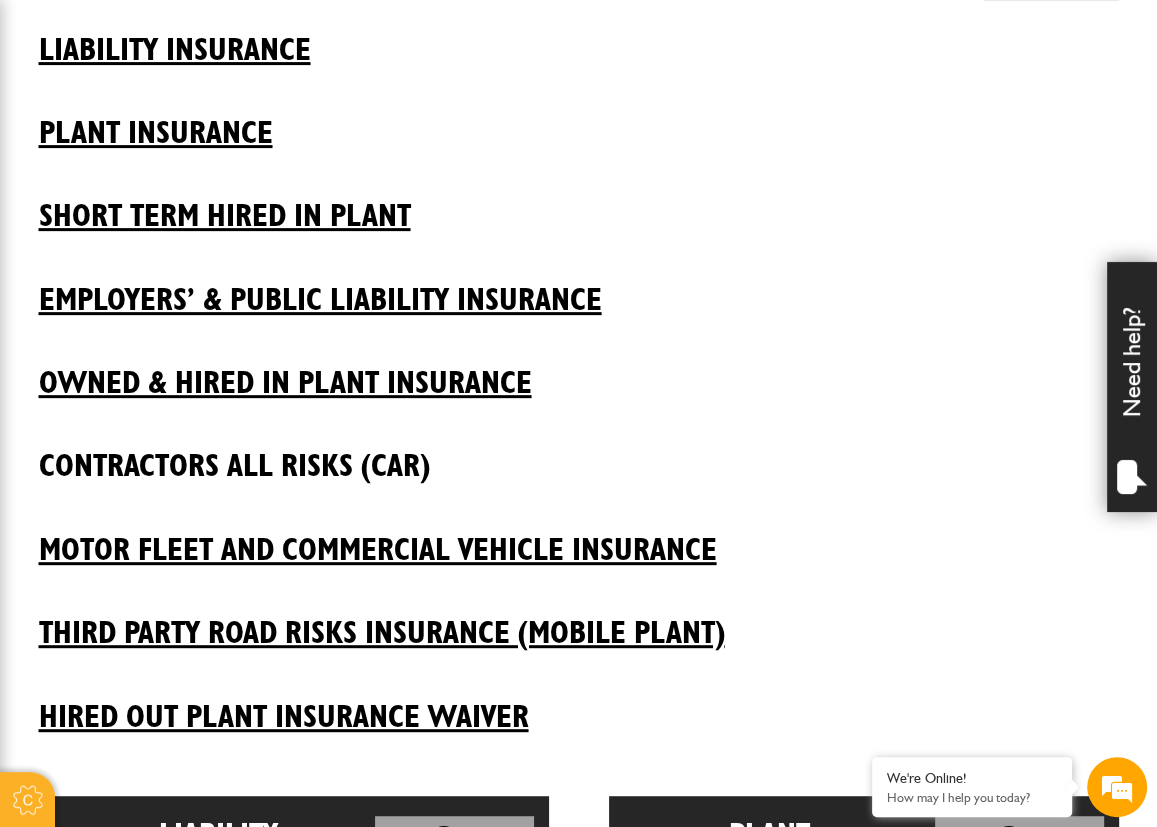 click on "Contractors All Risks (CAR)" at bounding box center [579, 451] 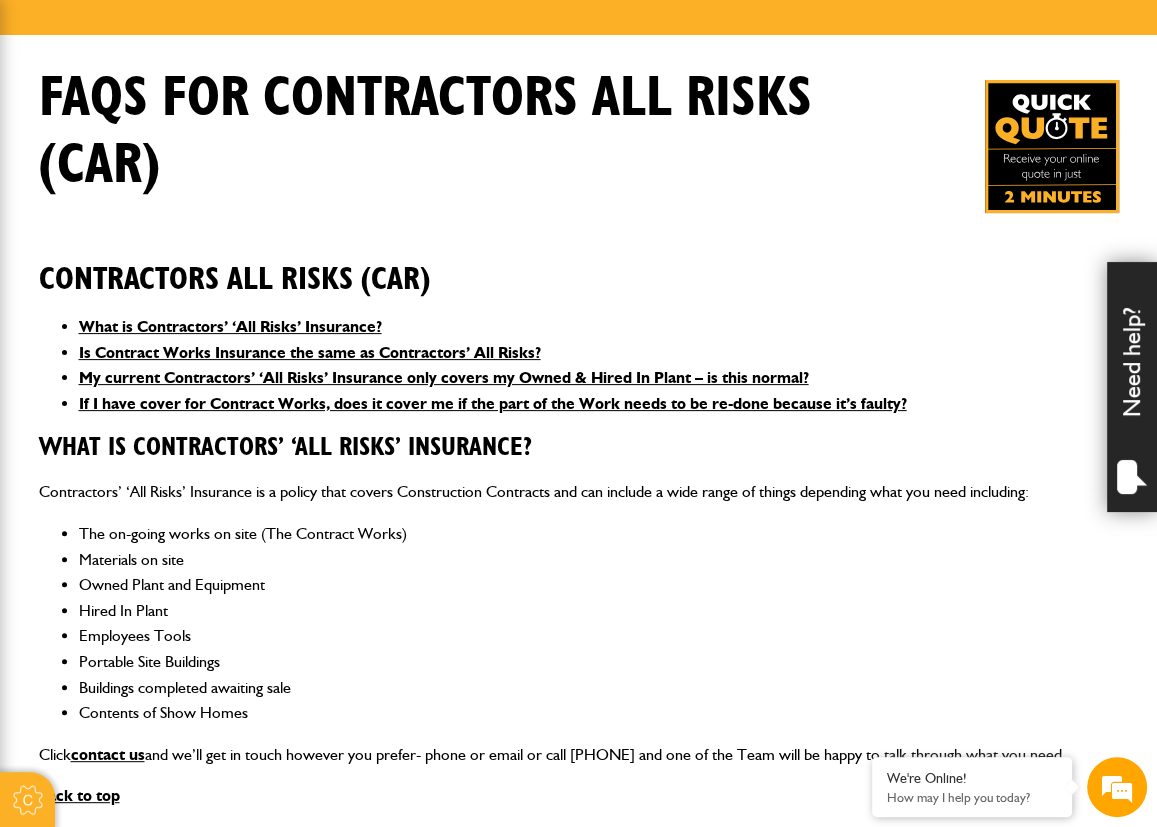 scroll, scrollTop: 400, scrollLeft: 0, axis: vertical 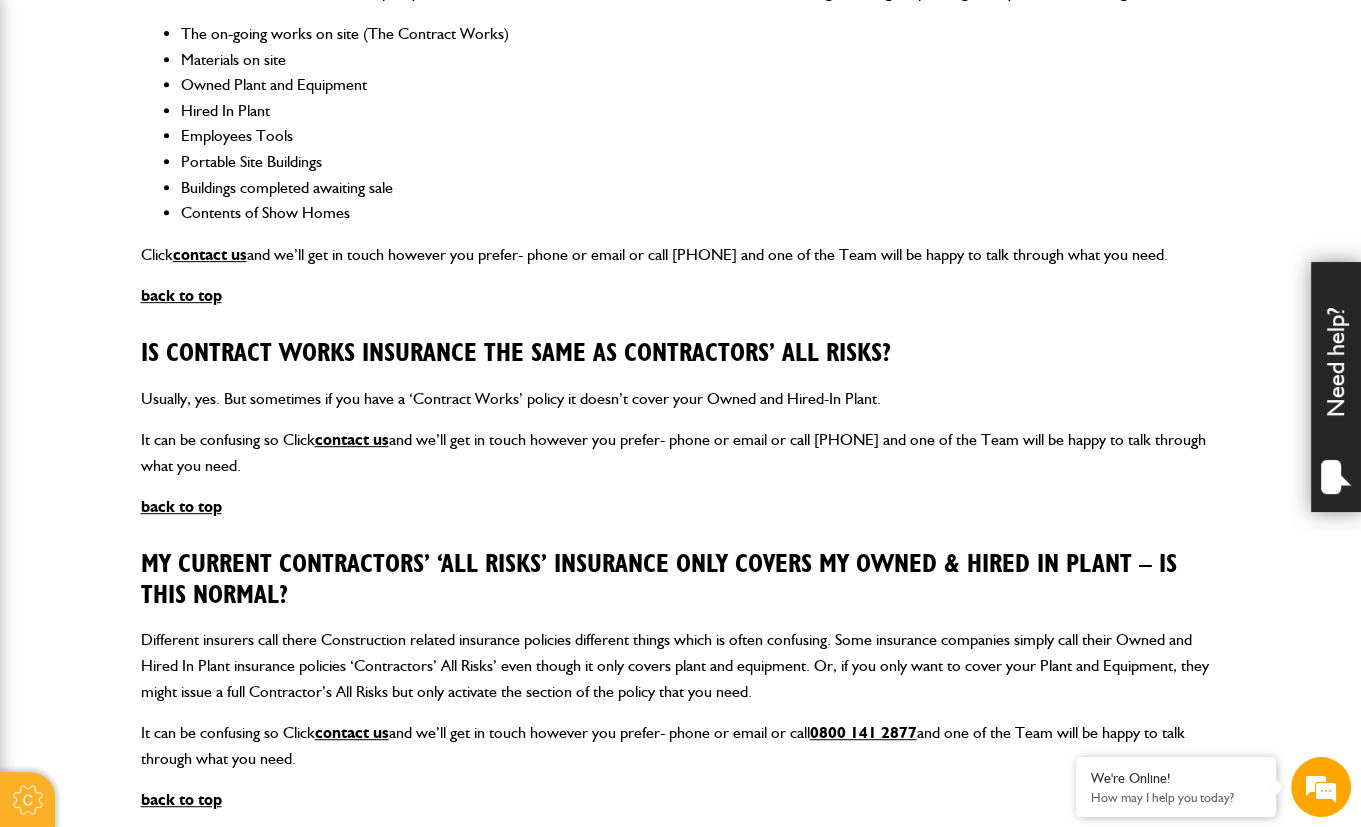 click on "Cookie Options You can control which cookies we use with the form below. Please see our  cookie policy  for more information. Allow all Essential These cookies are needed for essential functions. They can't be switched off and they don't store any of your information. Analytics These cookies gather anonymous usage information and they don't store any of your information. Switching off these cookies will mean we can't gather information to improve your experience of using our site. Functional These cookies enable basic functionality. Switching off these cookies will mean that areas of our website can't work properly. Advertising These cookies help us to learn what you're interested in so we can show you relevant adverts. Switching off these cookies will mean we can't show you any personalised adverts. Personalisation These cookies help us to learn what you're interested in so we can show you relevant content while you use our site. Save preferences
Broker Login" at bounding box center [680, 553] 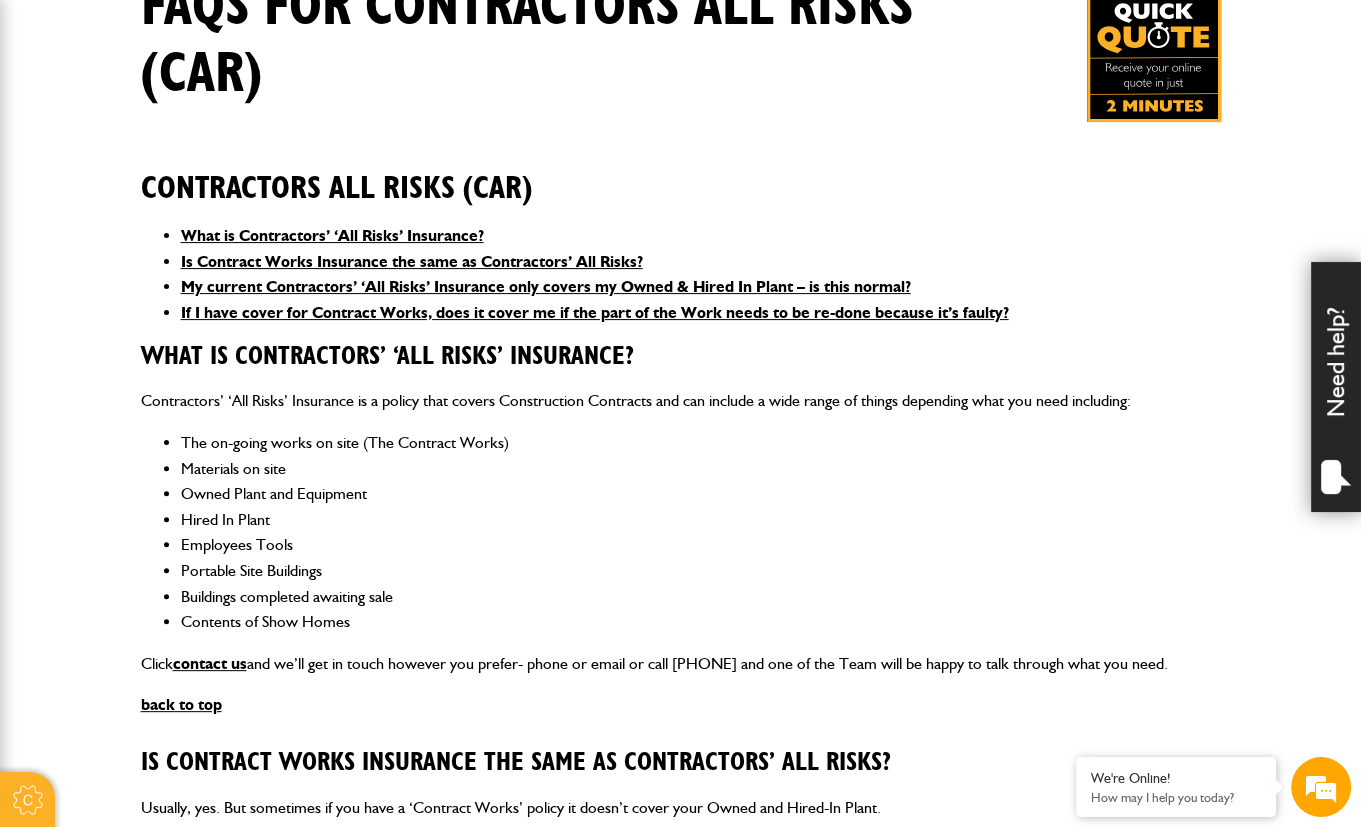 scroll, scrollTop: 400, scrollLeft: 0, axis: vertical 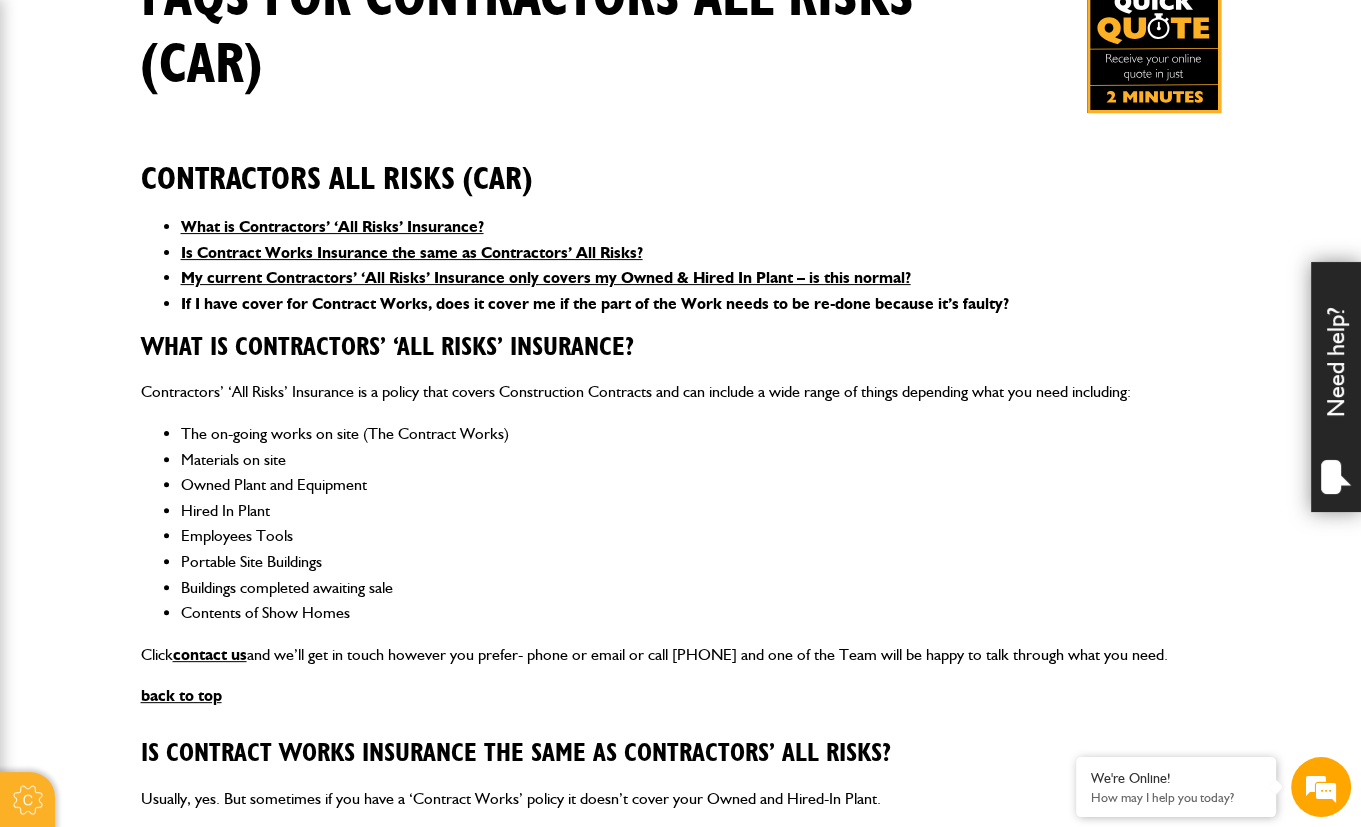 drag, startPoint x: 519, startPoint y: 248, endPoint x: 548, endPoint y: 256, distance: 30.083218 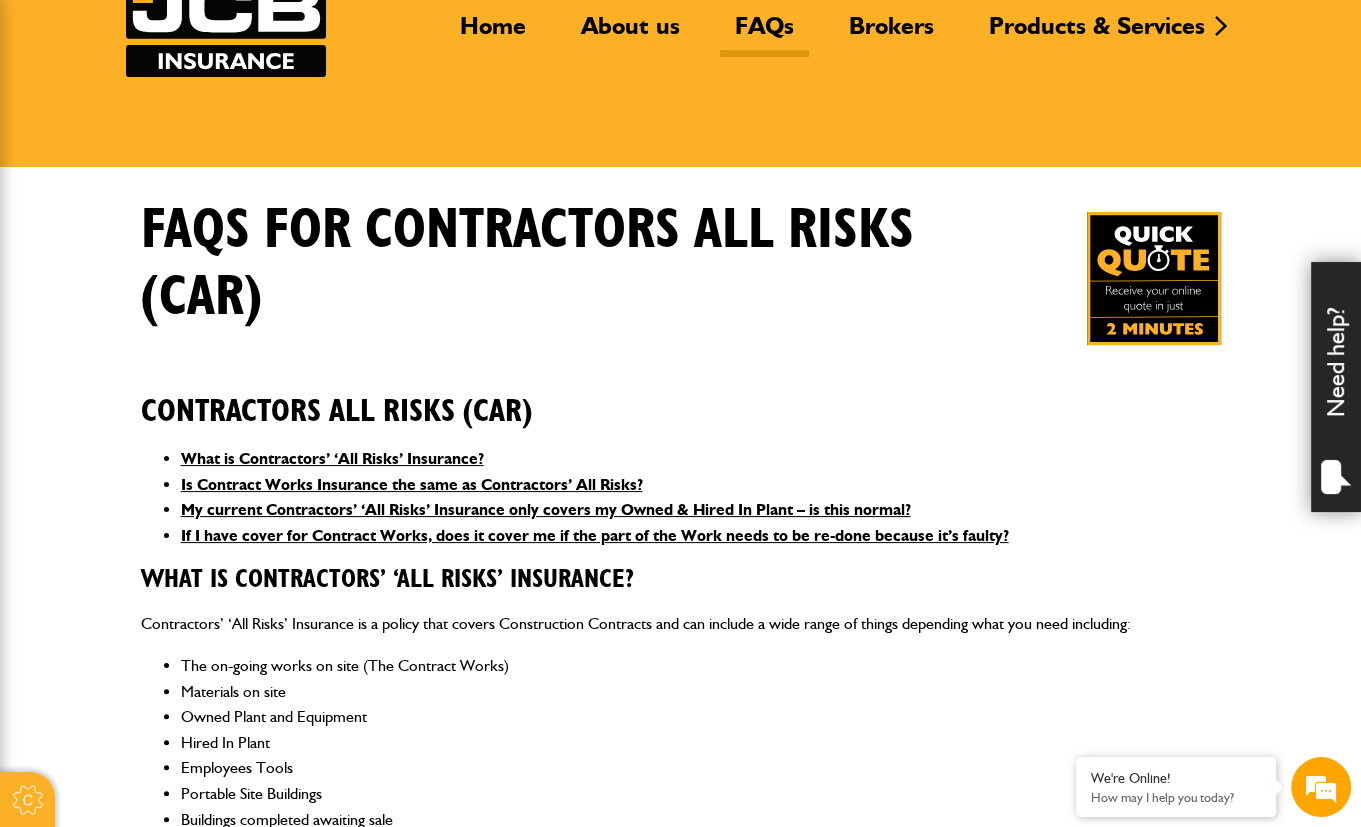 scroll, scrollTop: 400, scrollLeft: 0, axis: vertical 